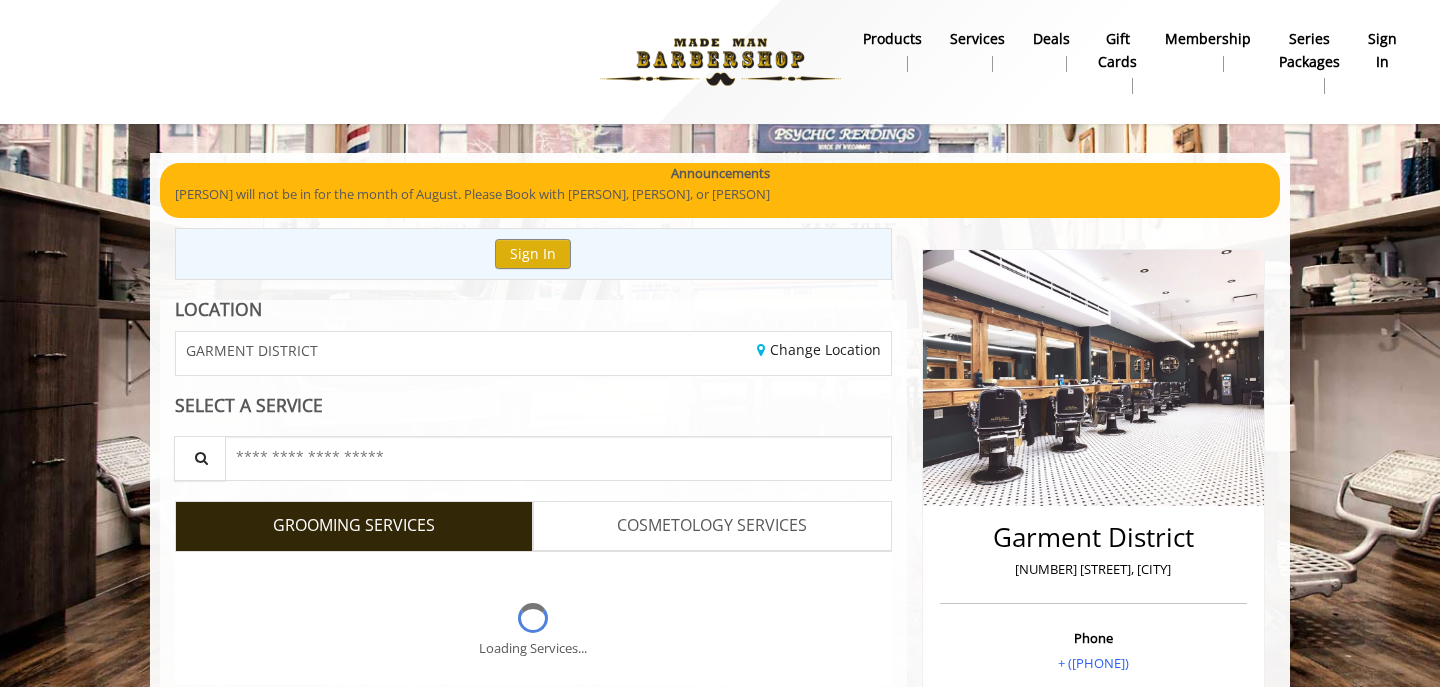 scroll, scrollTop: 0, scrollLeft: 0, axis: both 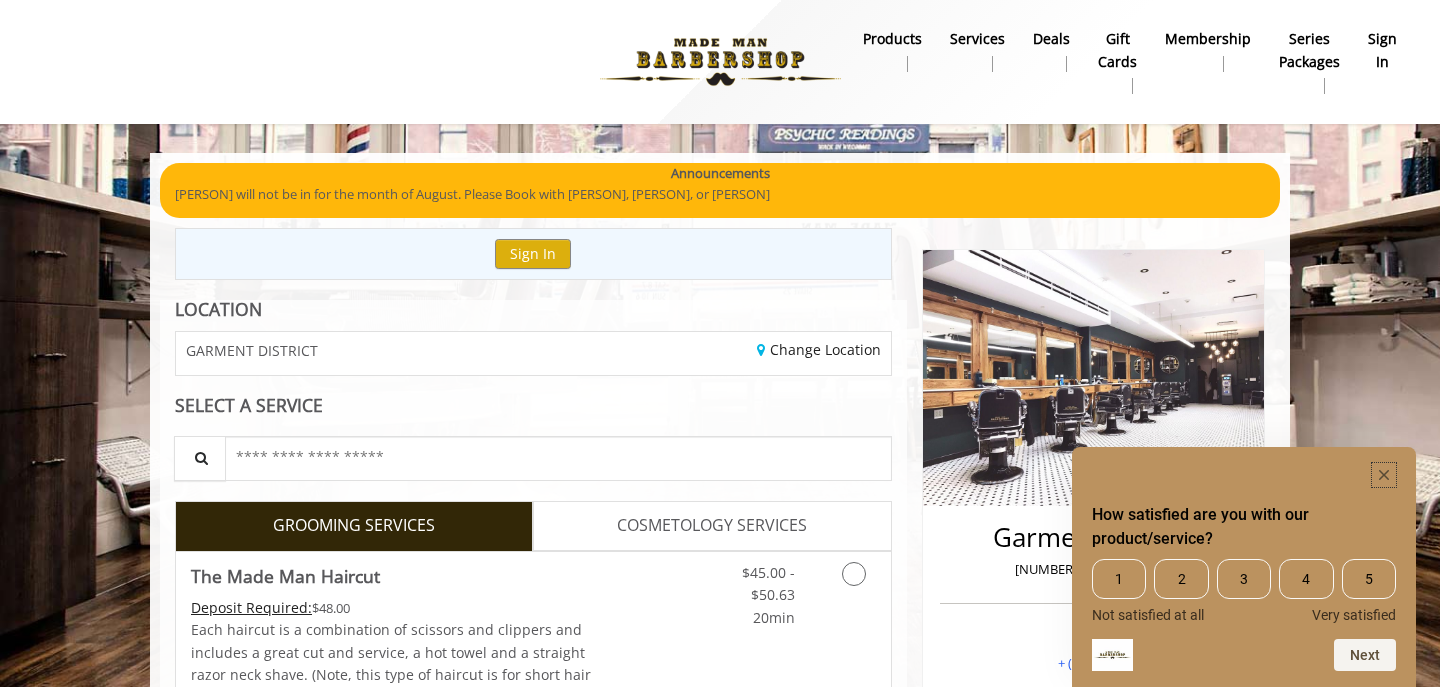 click 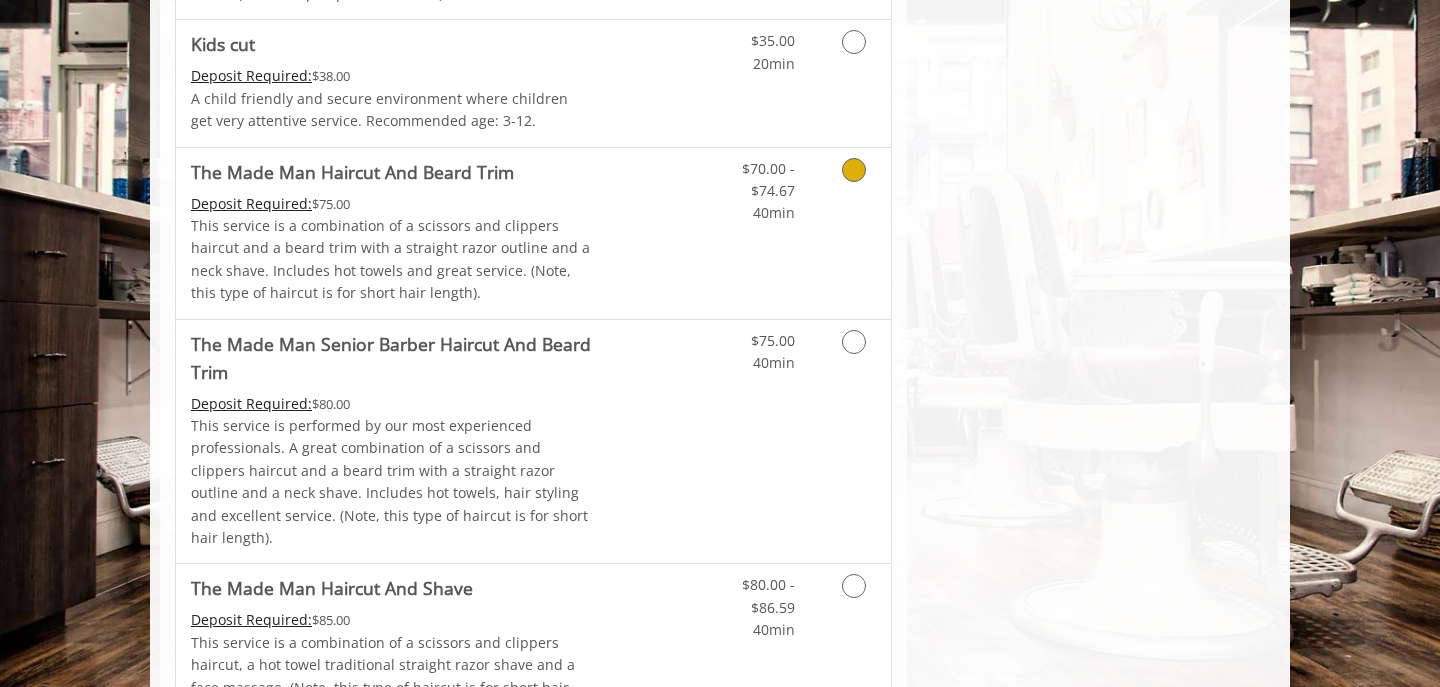 scroll, scrollTop: 1375, scrollLeft: 0, axis: vertical 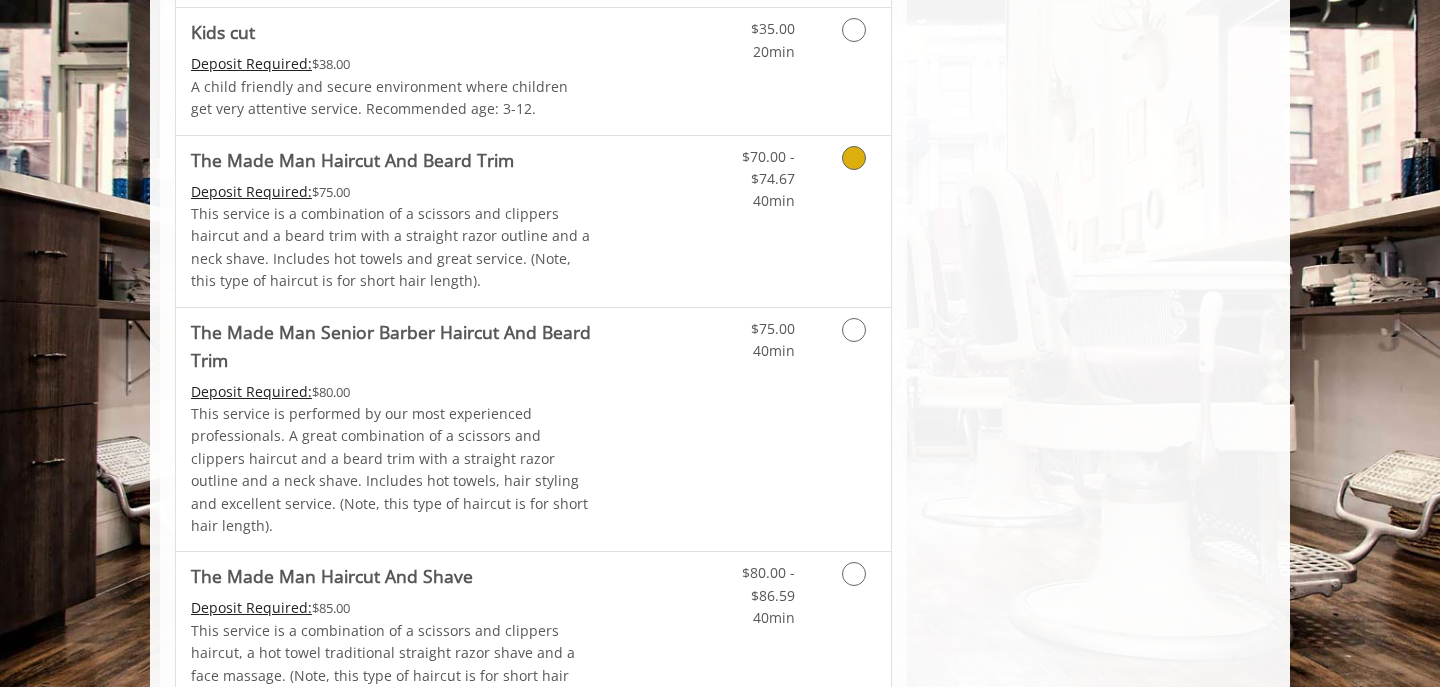 click at bounding box center [854, 158] 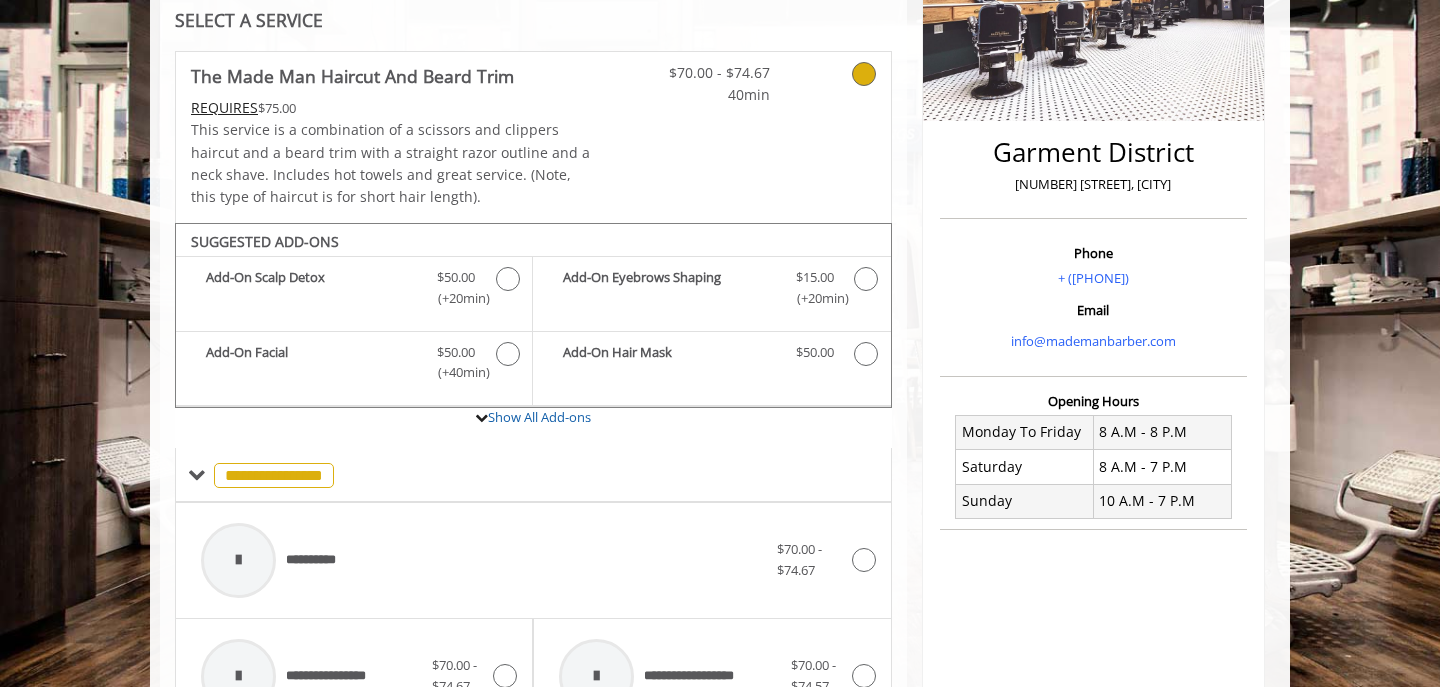 scroll, scrollTop: 387, scrollLeft: 0, axis: vertical 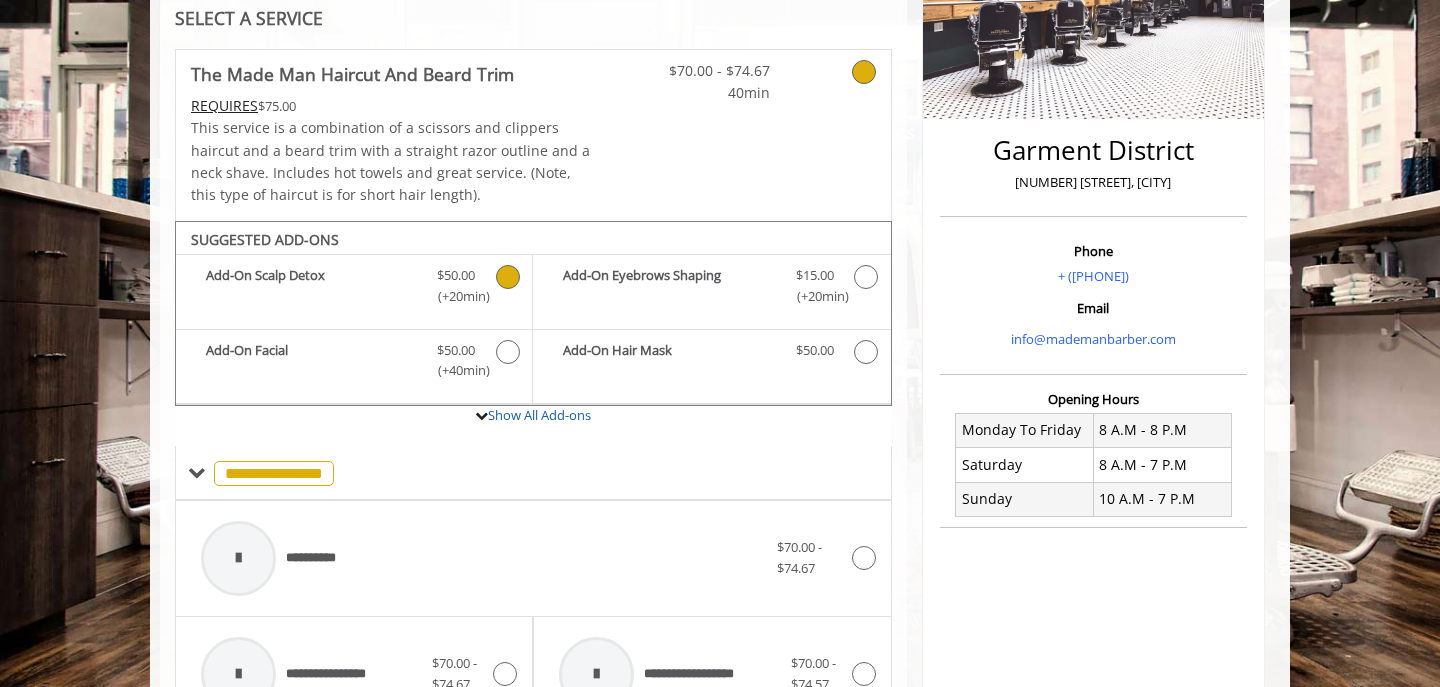 click at bounding box center [508, 277] 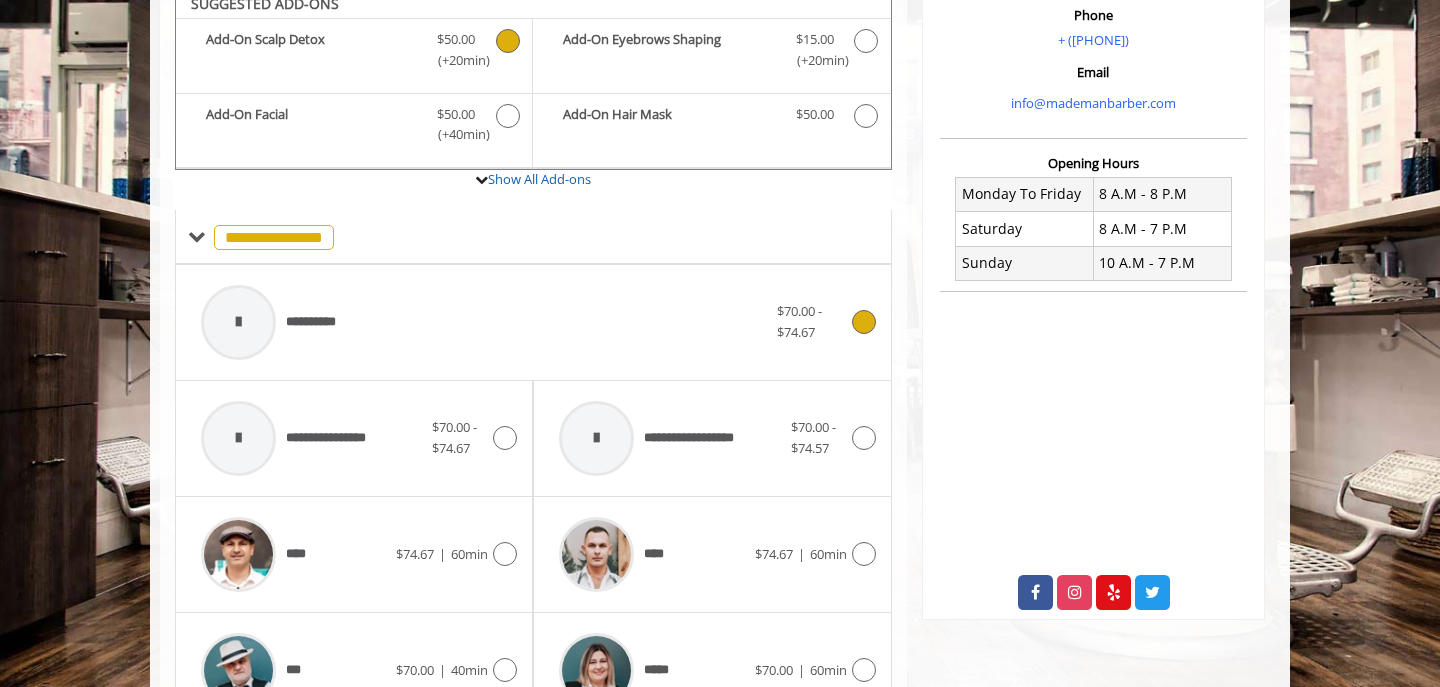 scroll, scrollTop: 625, scrollLeft: 0, axis: vertical 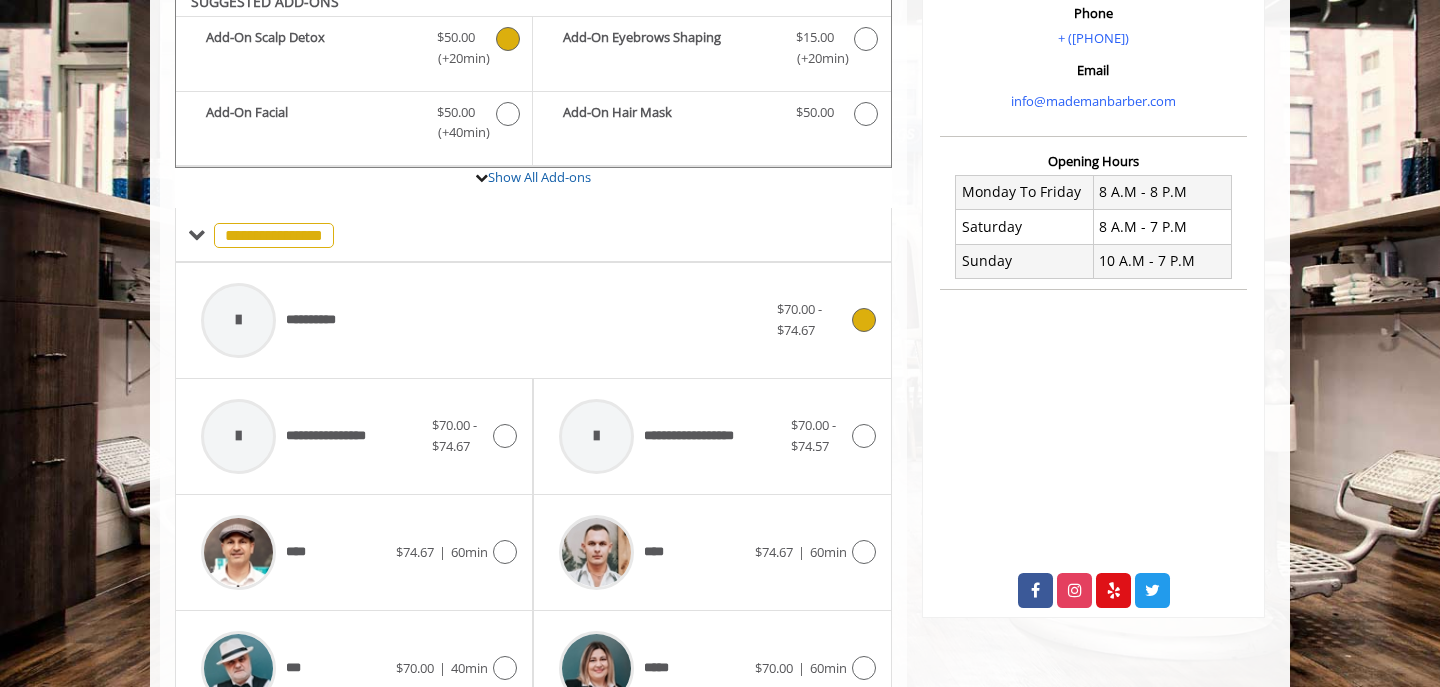 click at bounding box center [861, 320] 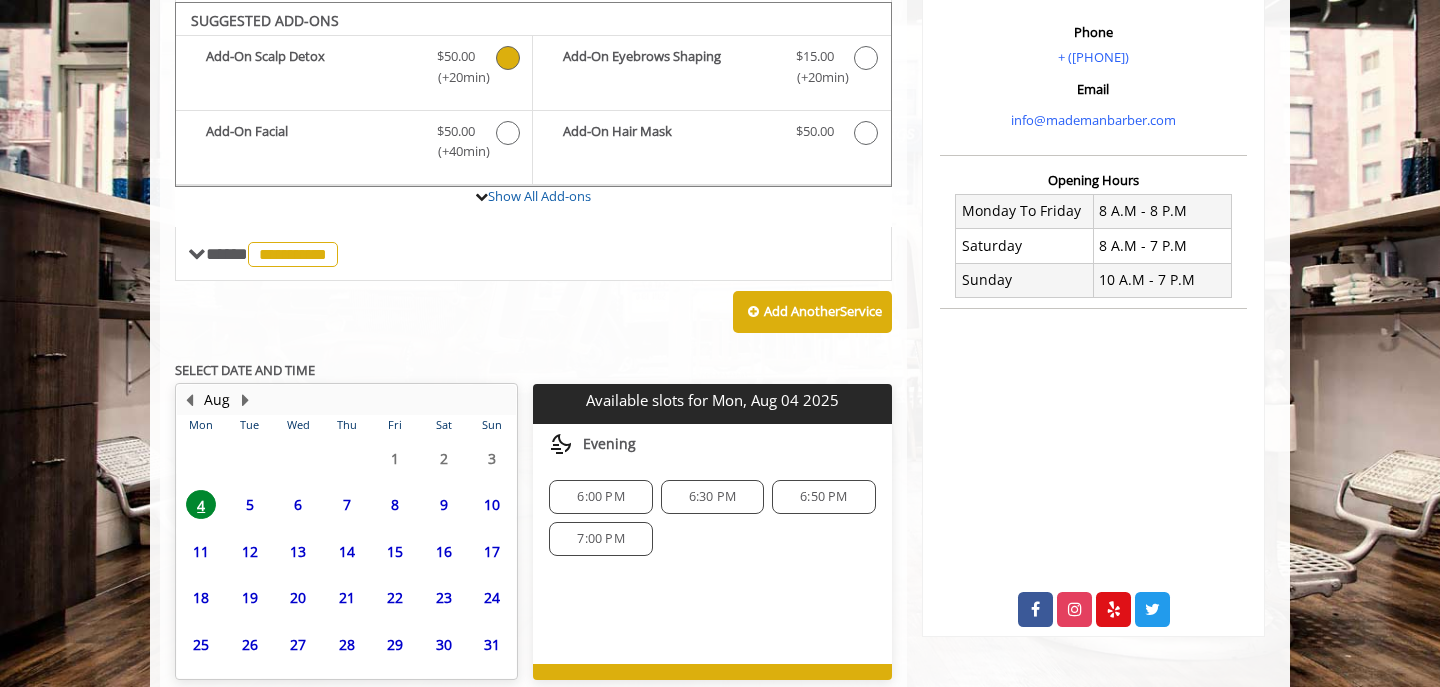 scroll, scrollTop: 697, scrollLeft: 0, axis: vertical 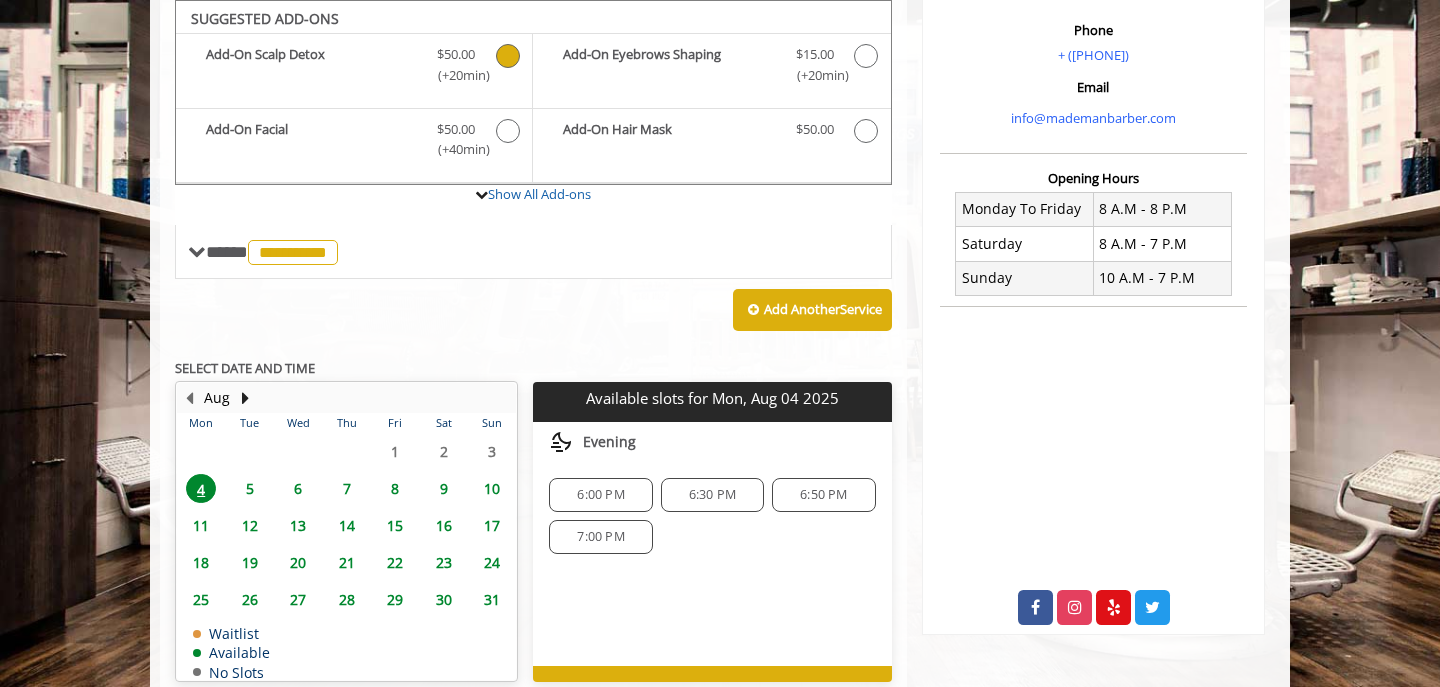 click on "6:00 PM" 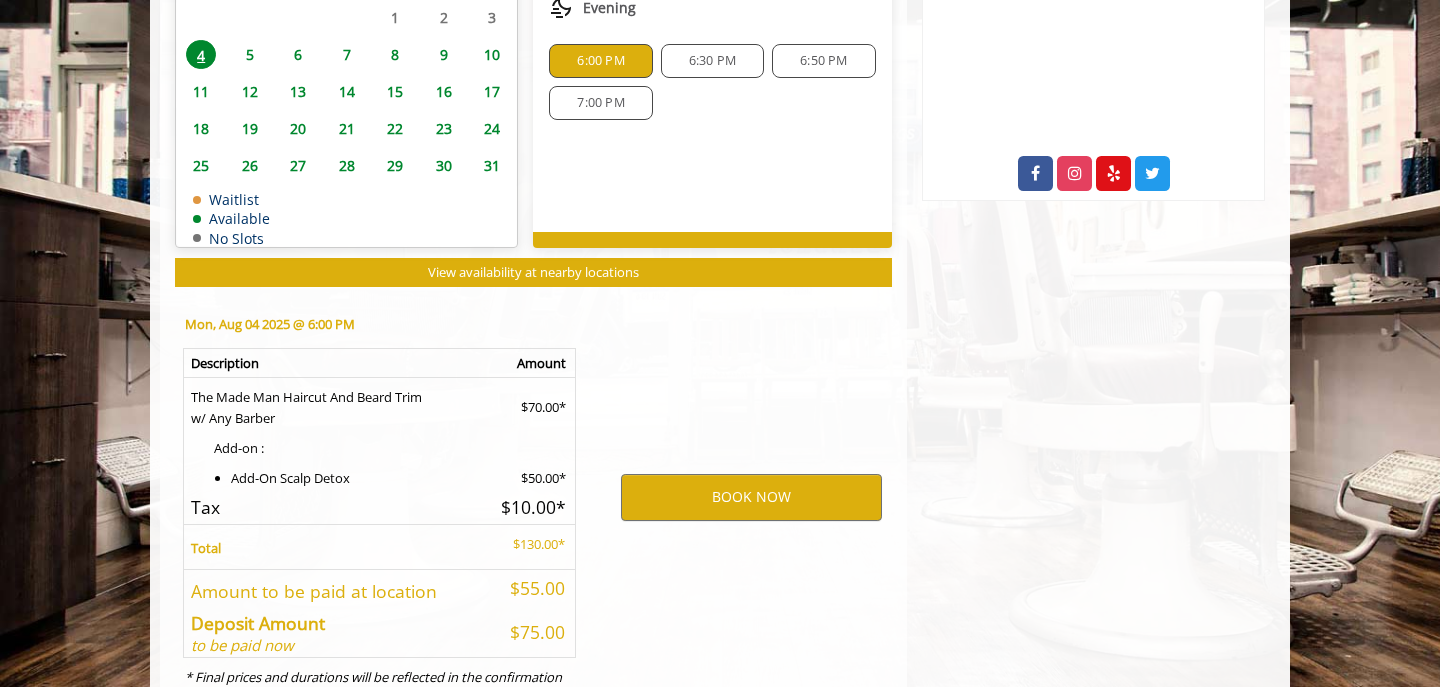 scroll, scrollTop: 1123, scrollLeft: 0, axis: vertical 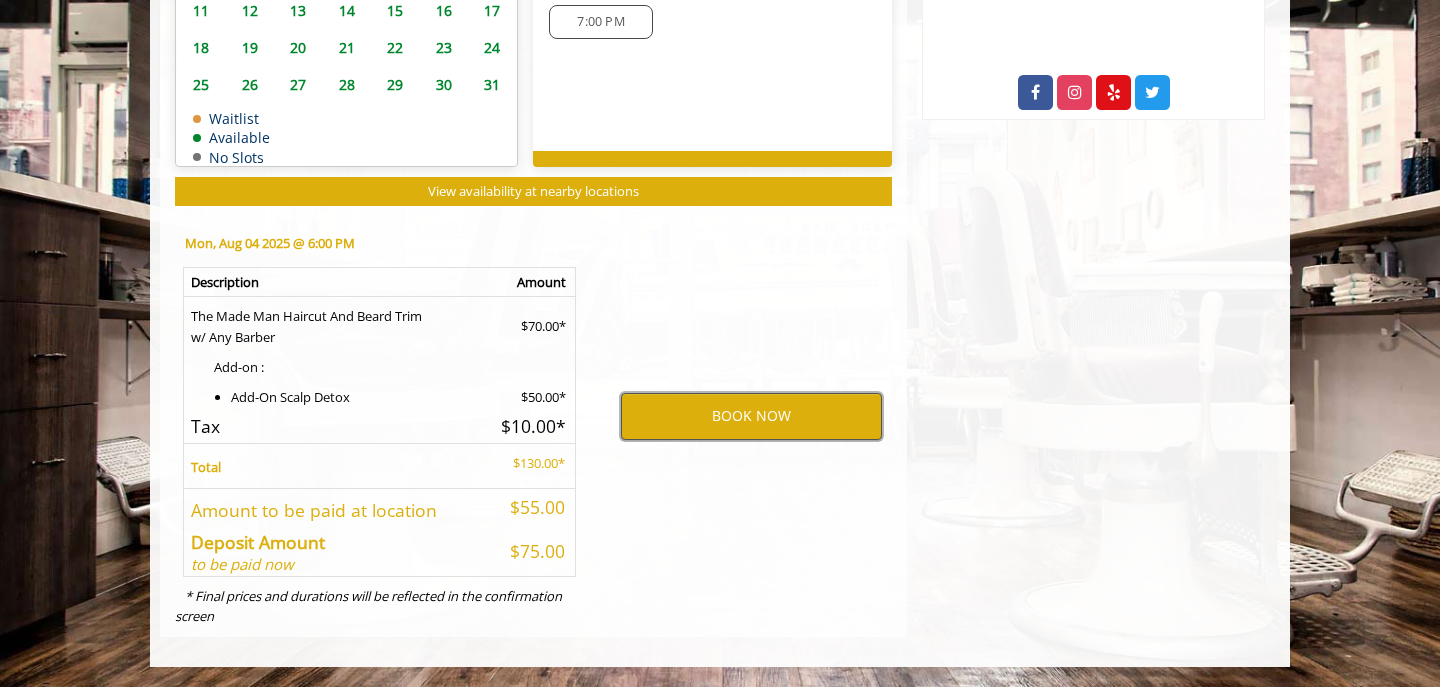 click on "BOOK NOW" at bounding box center (751, 416) 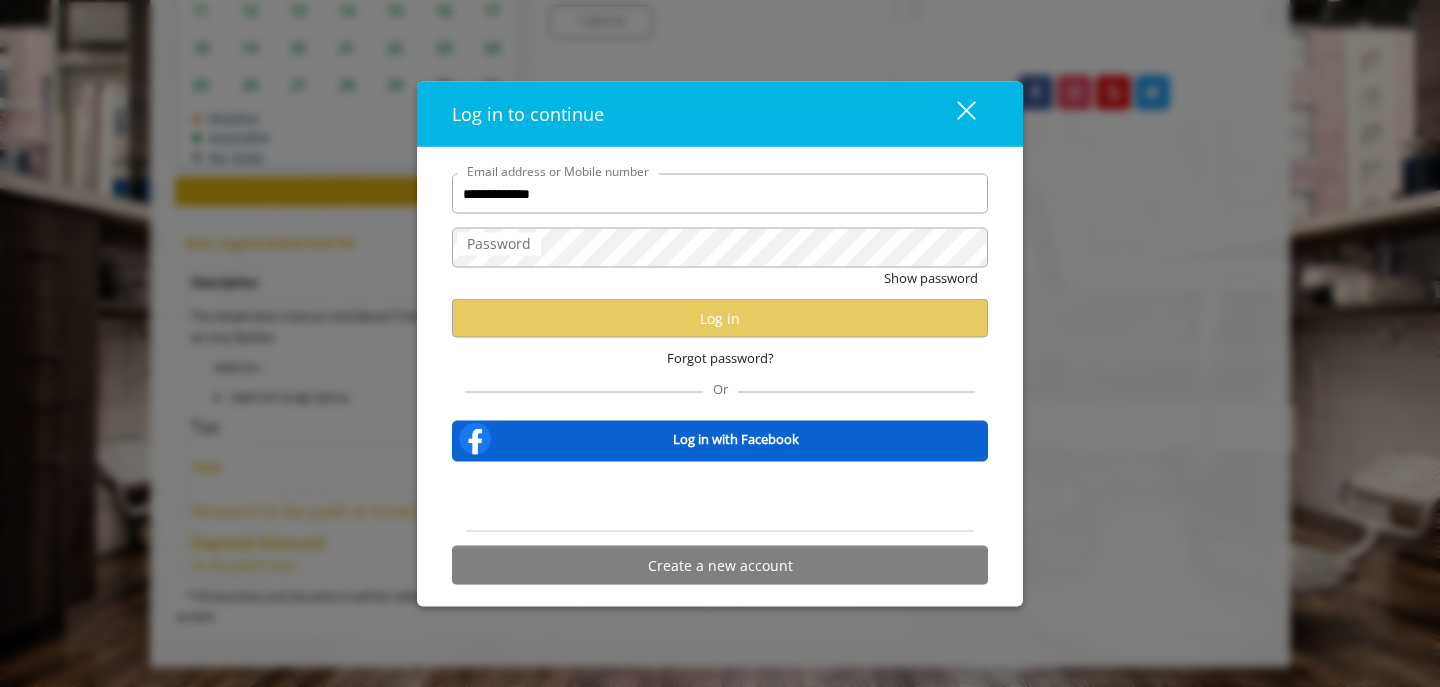 type on "**********" 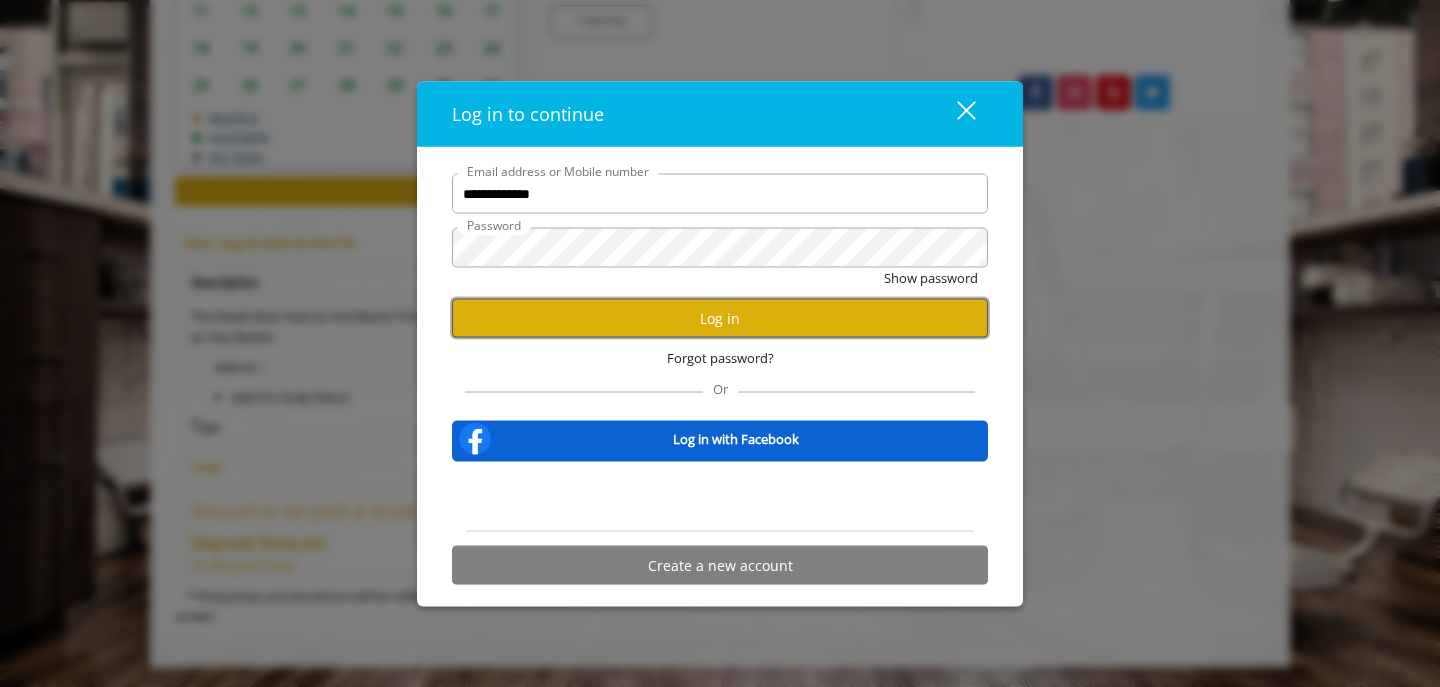 click on "Log in" at bounding box center [720, 318] 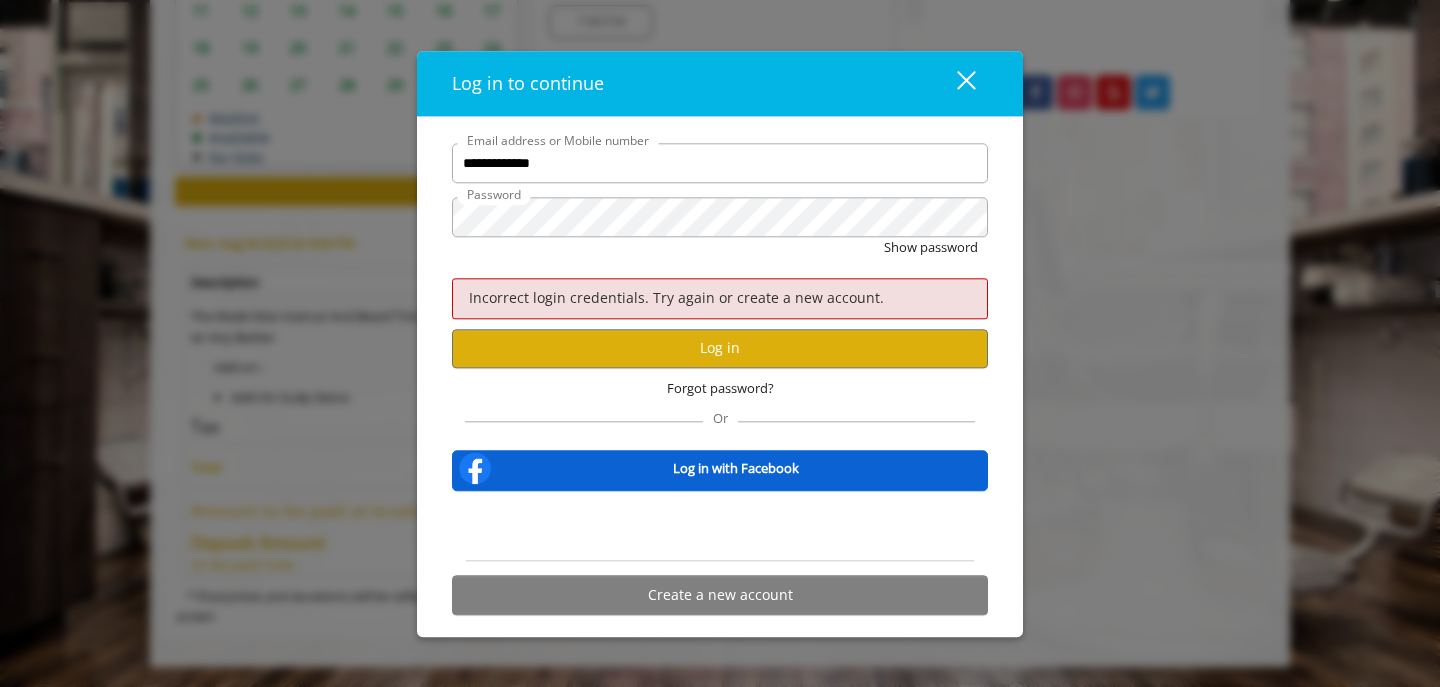 click at bounding box center [720, 527] 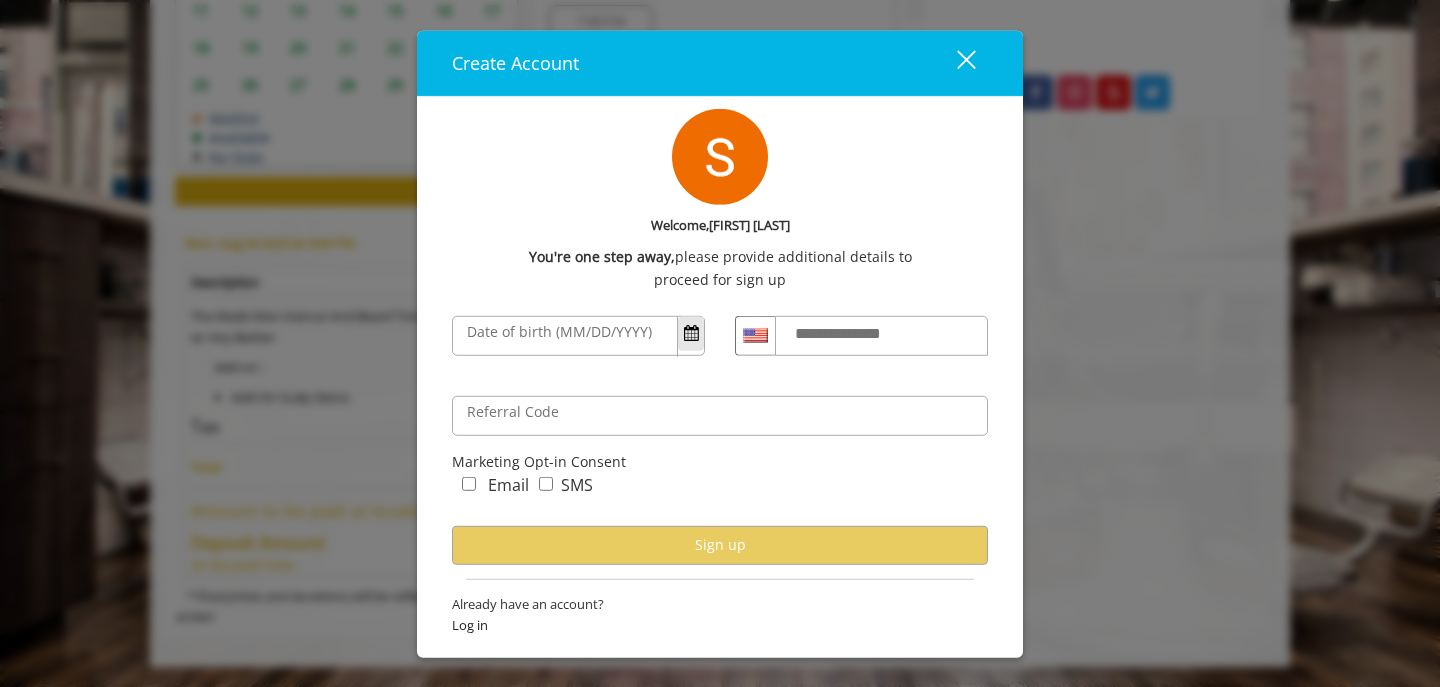 click at bounding box center [691, 333] 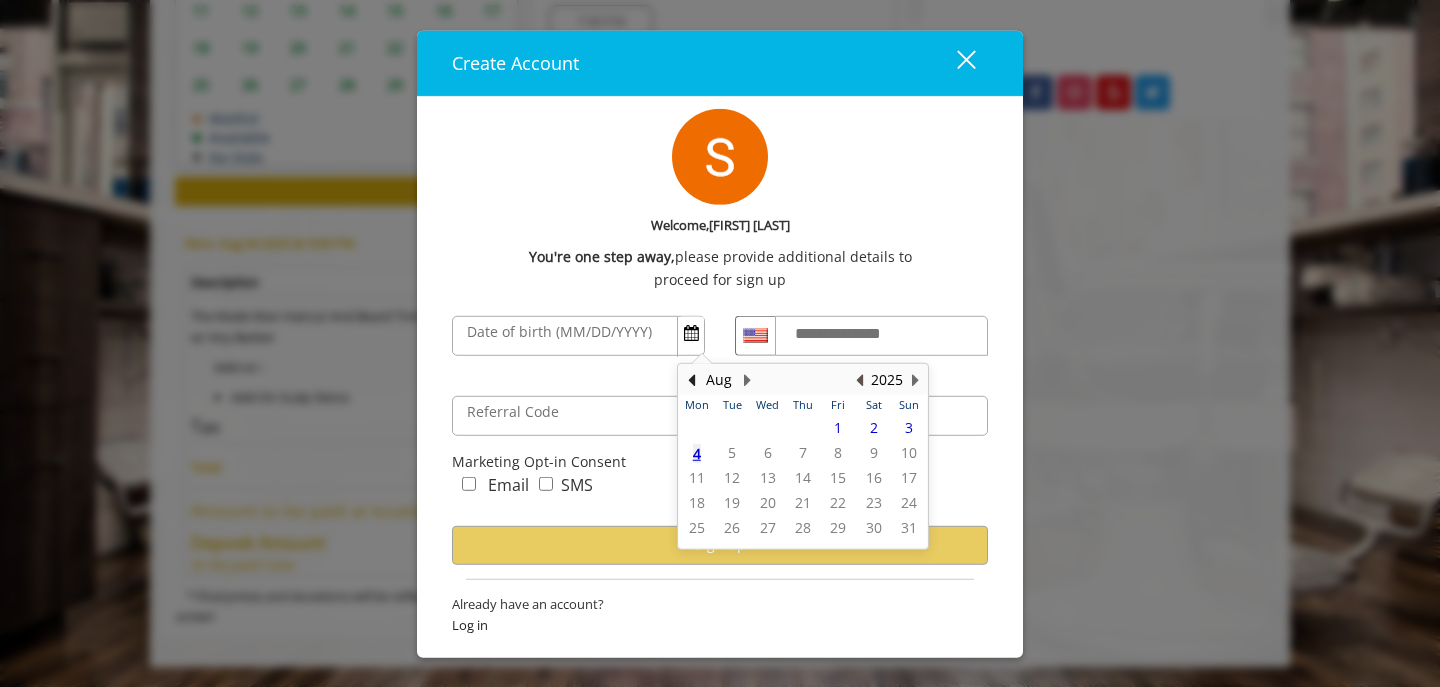 click at bounding box center [859, 380] 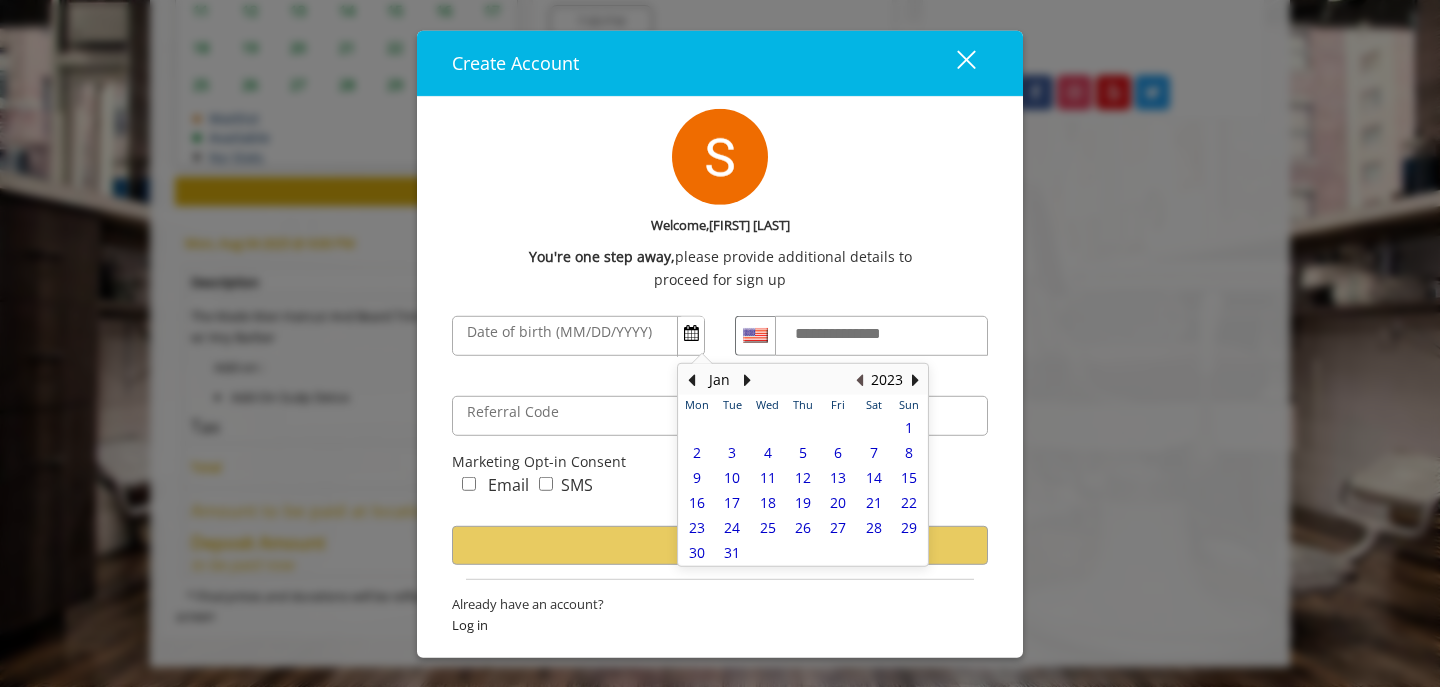 click at bounding box center (859, 380) 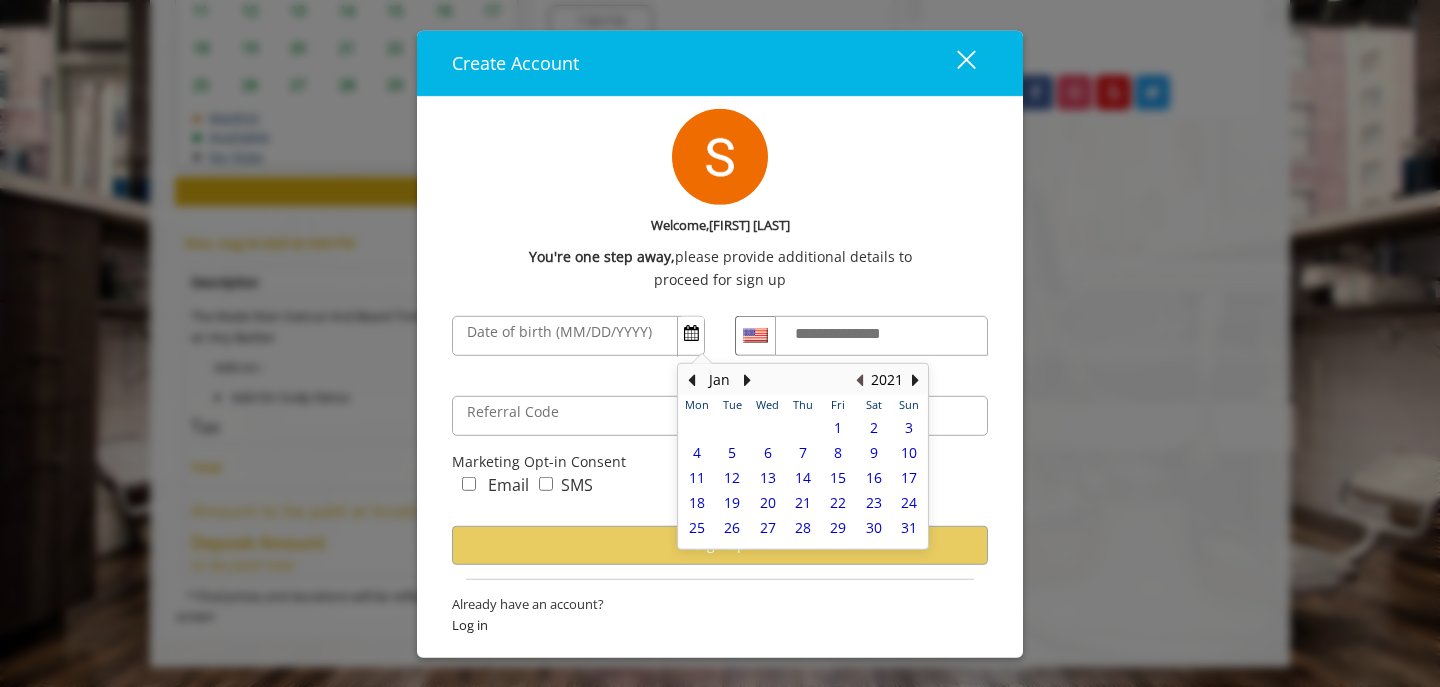 click at bounding box center [859, 380] 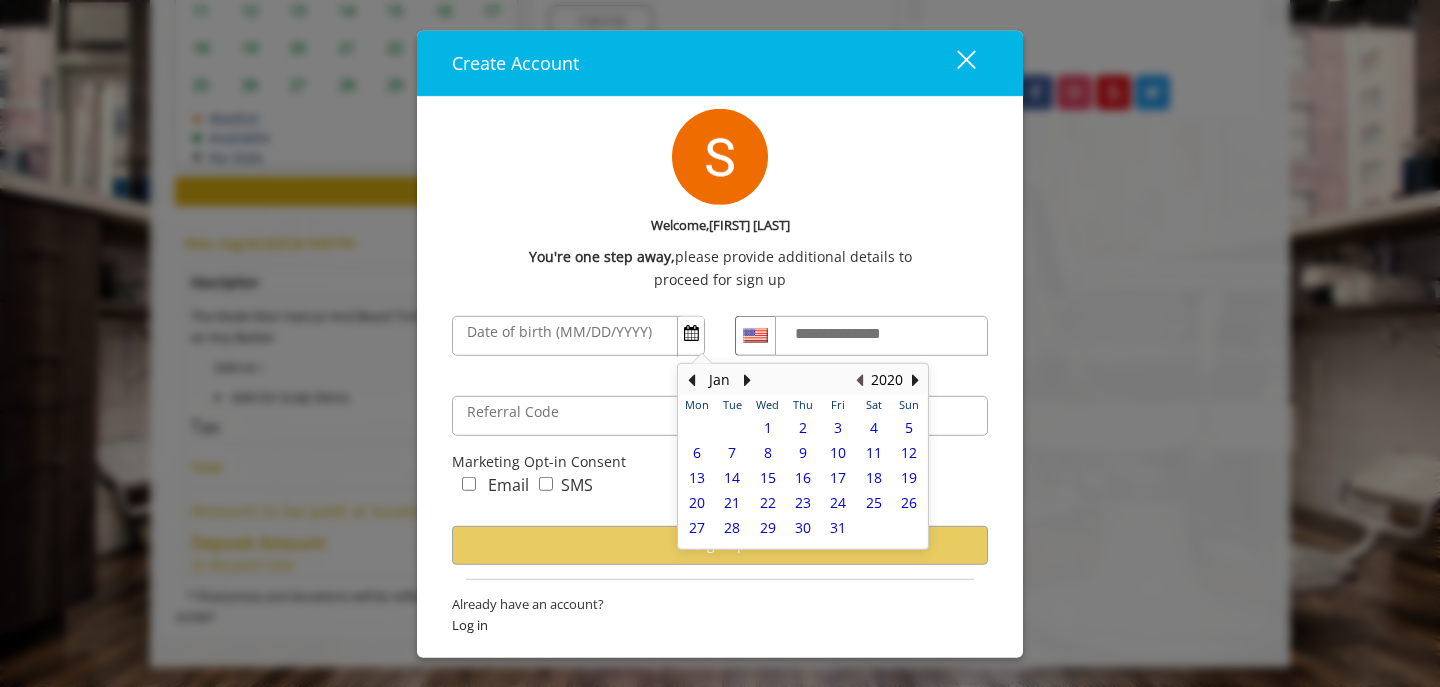 click at bounding box center [859, 380] 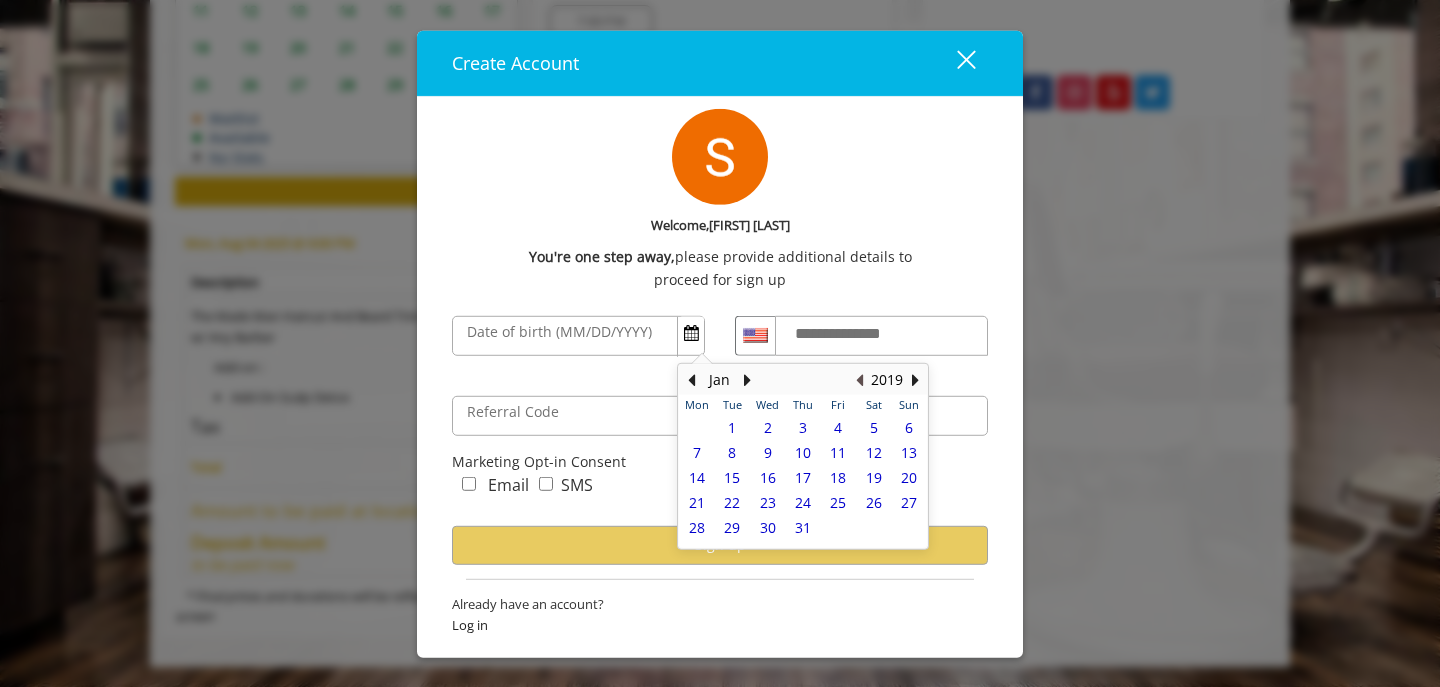 click at bounding box center [859, 380] 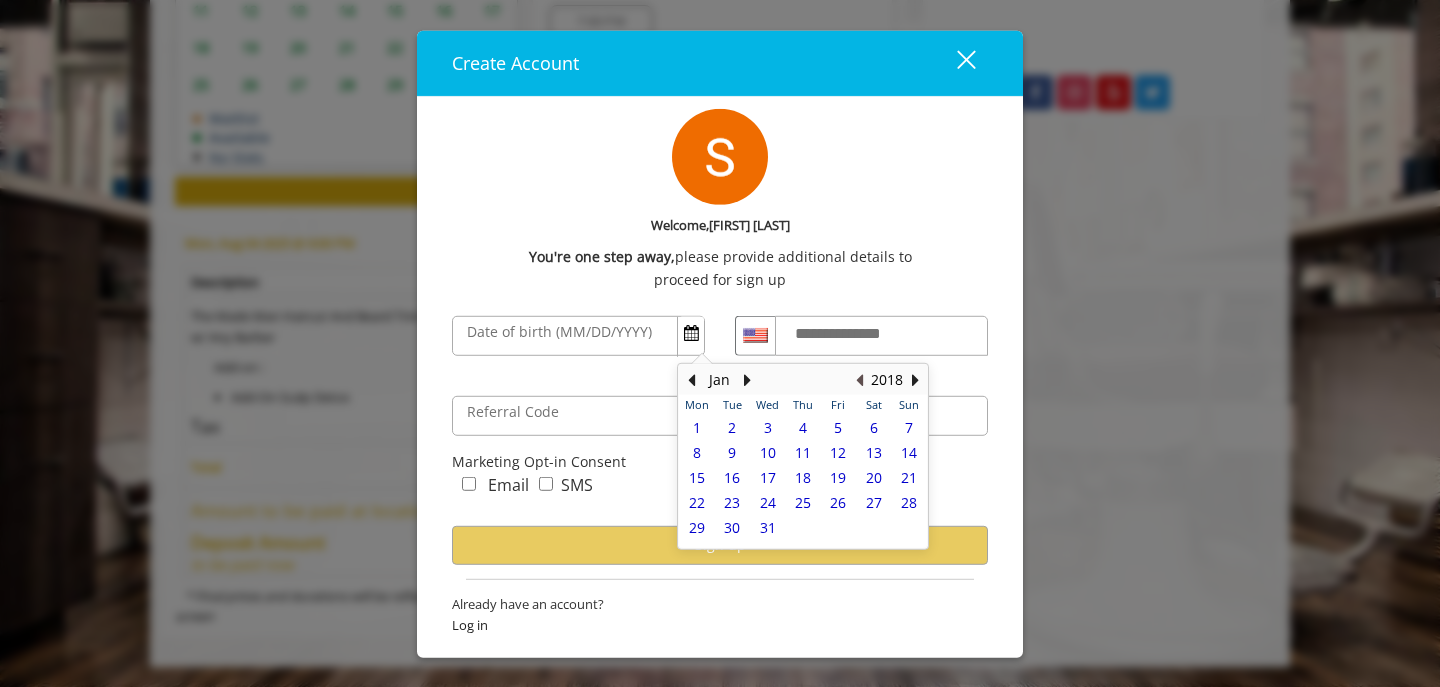 click at bounding box center [859, 380] 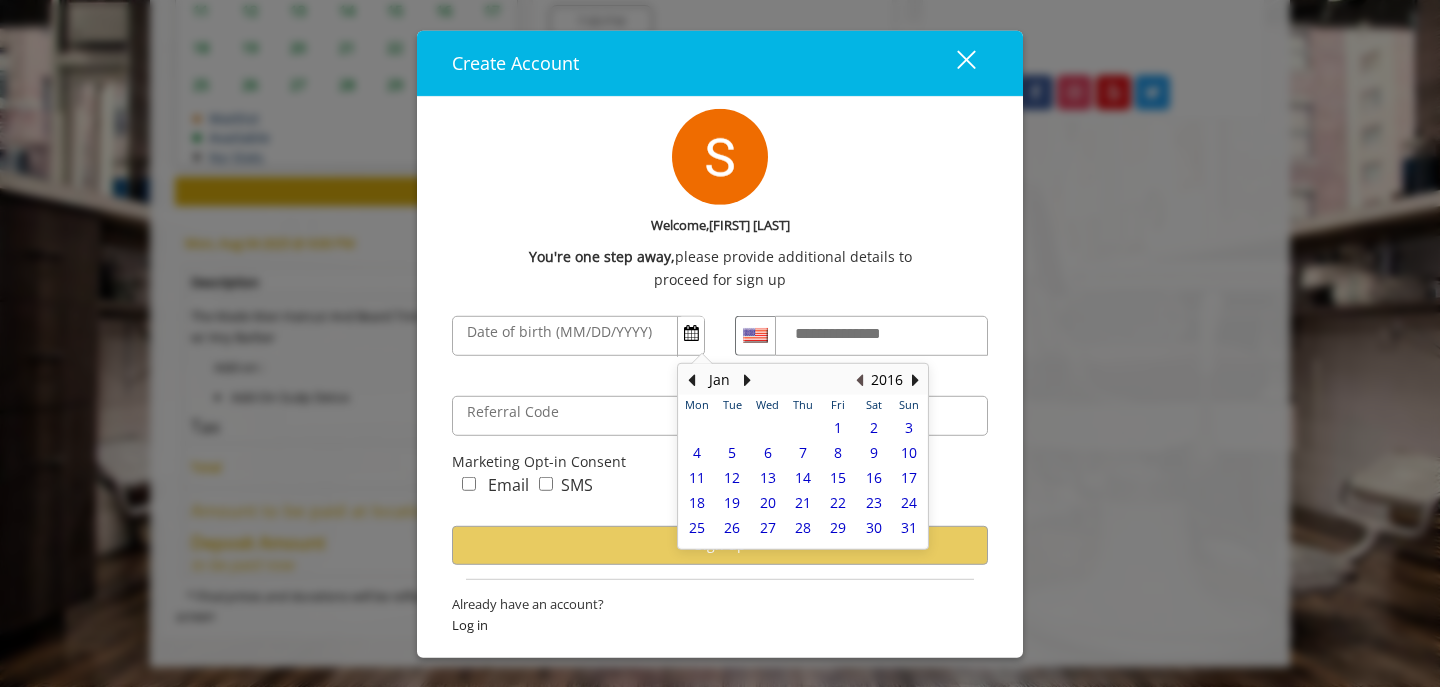 click at bounding box center (859, 380) 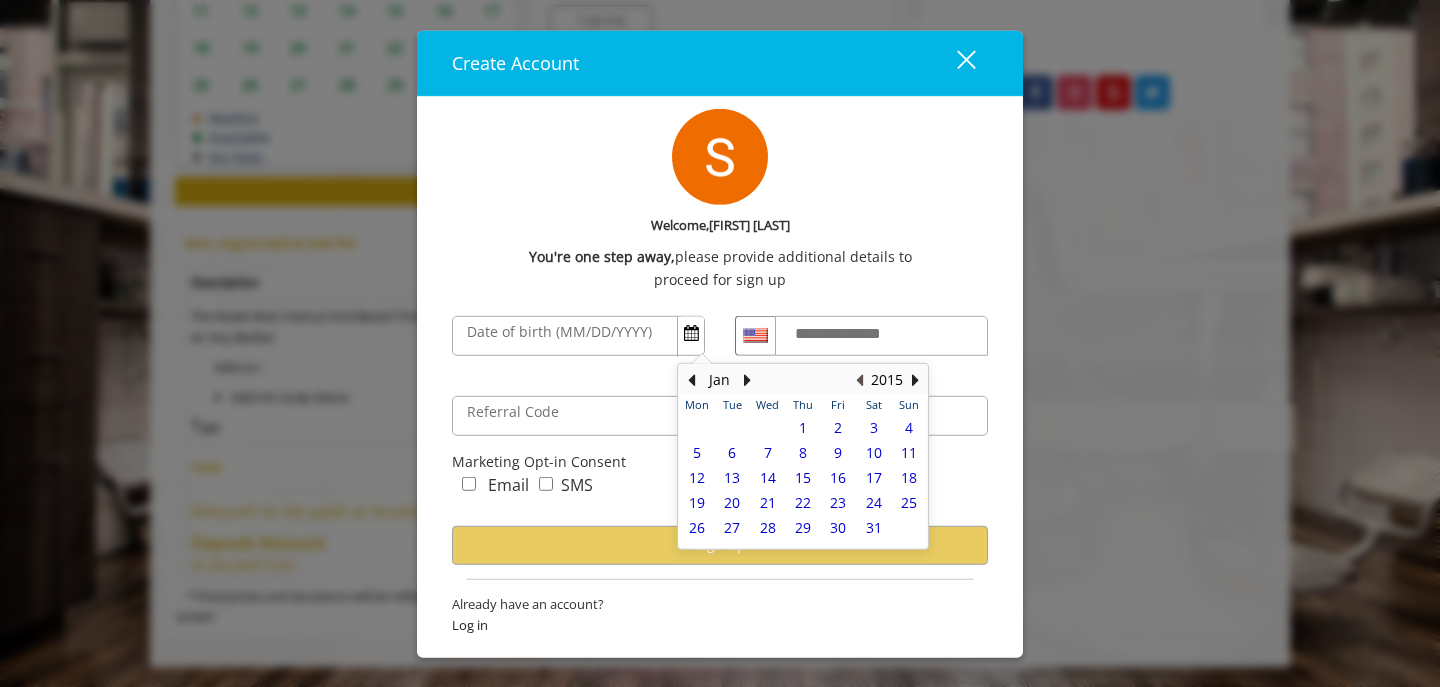 click at bounding box center [859, 380] 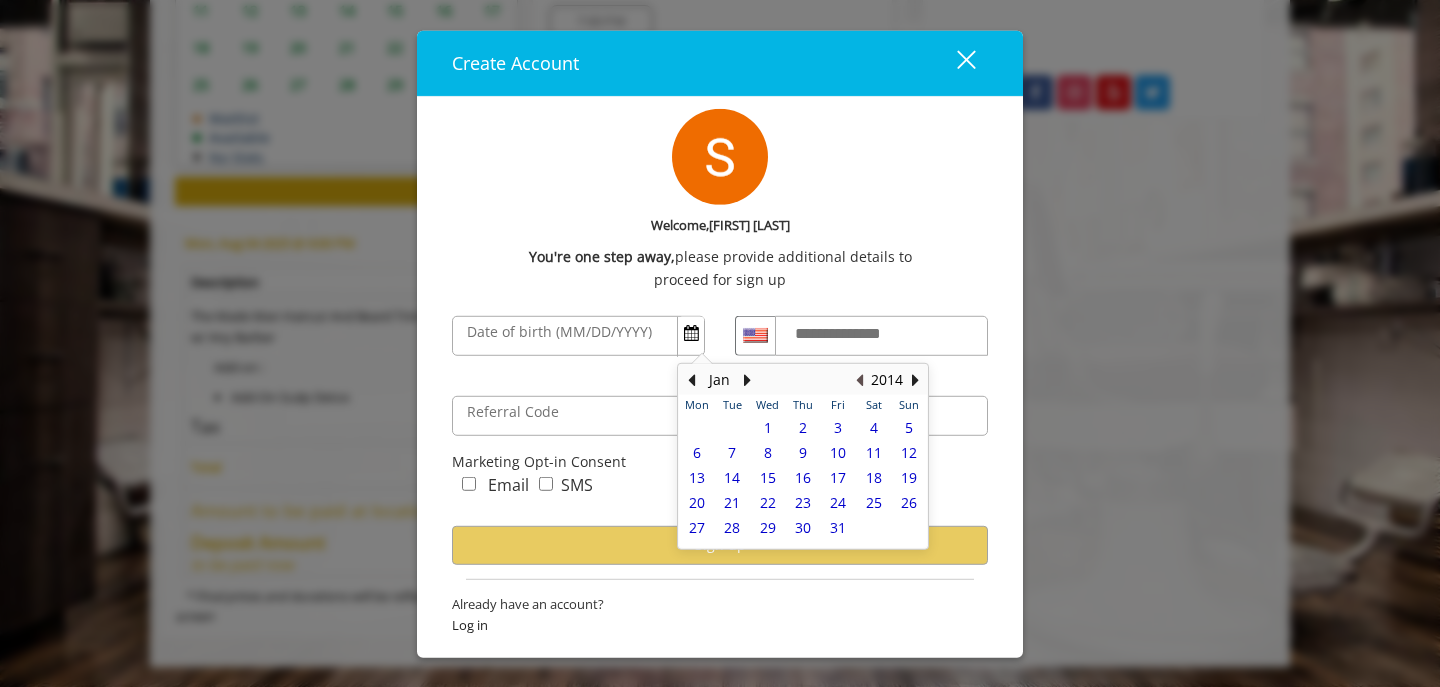 click at bounding box center [859, 380] 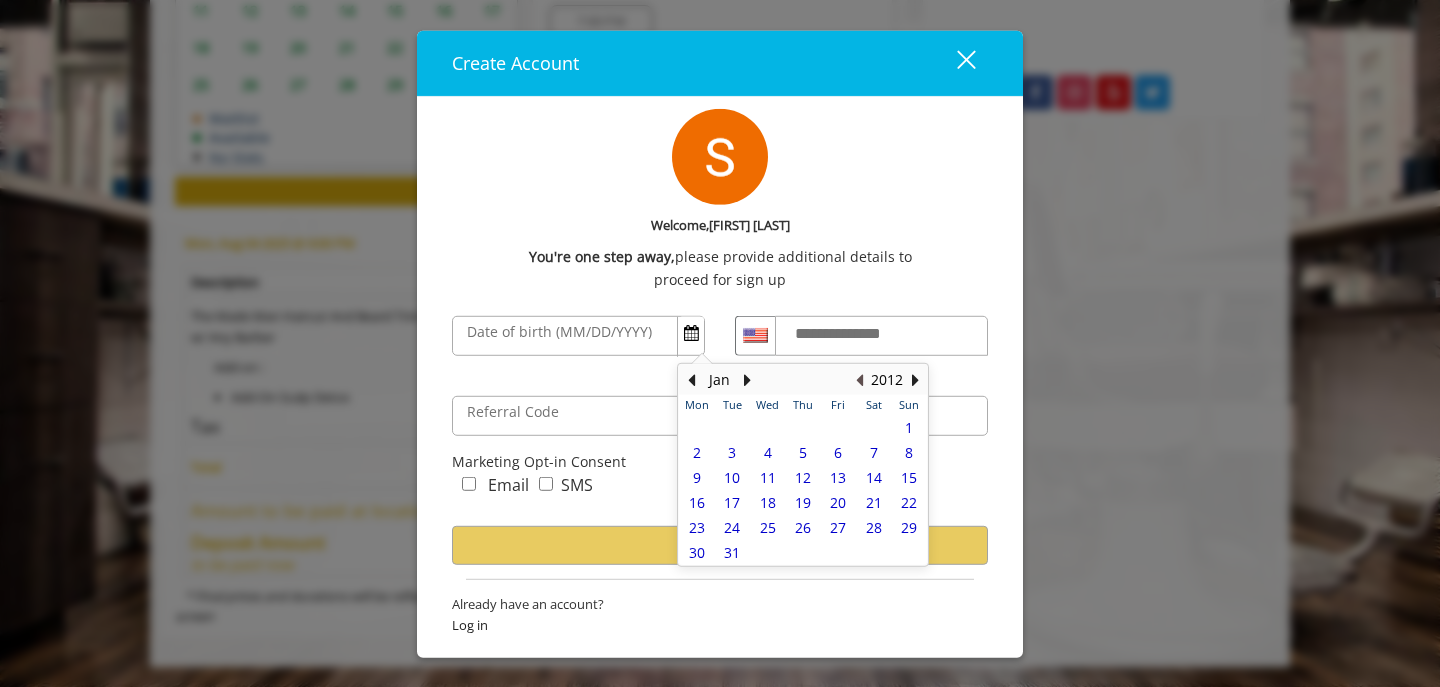 click at bounding box center (859, 380) 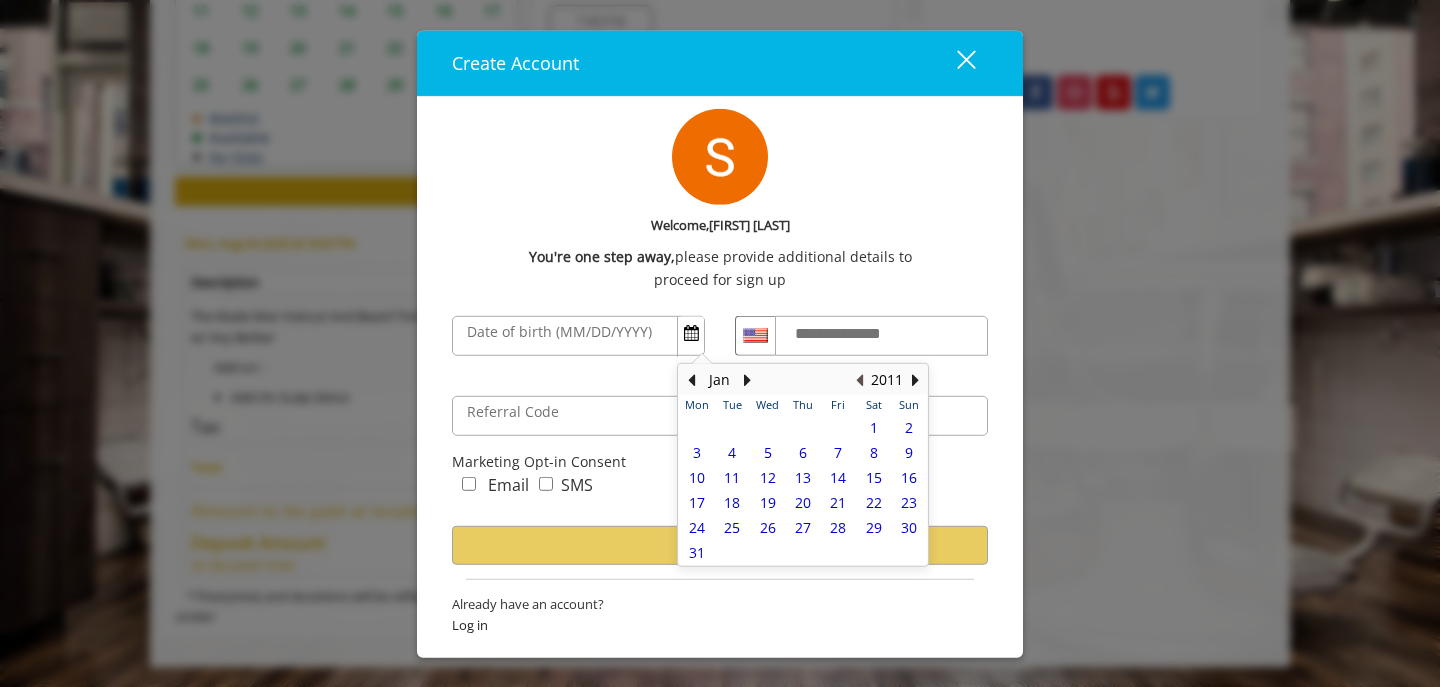 click at bounding box center (859, 380) 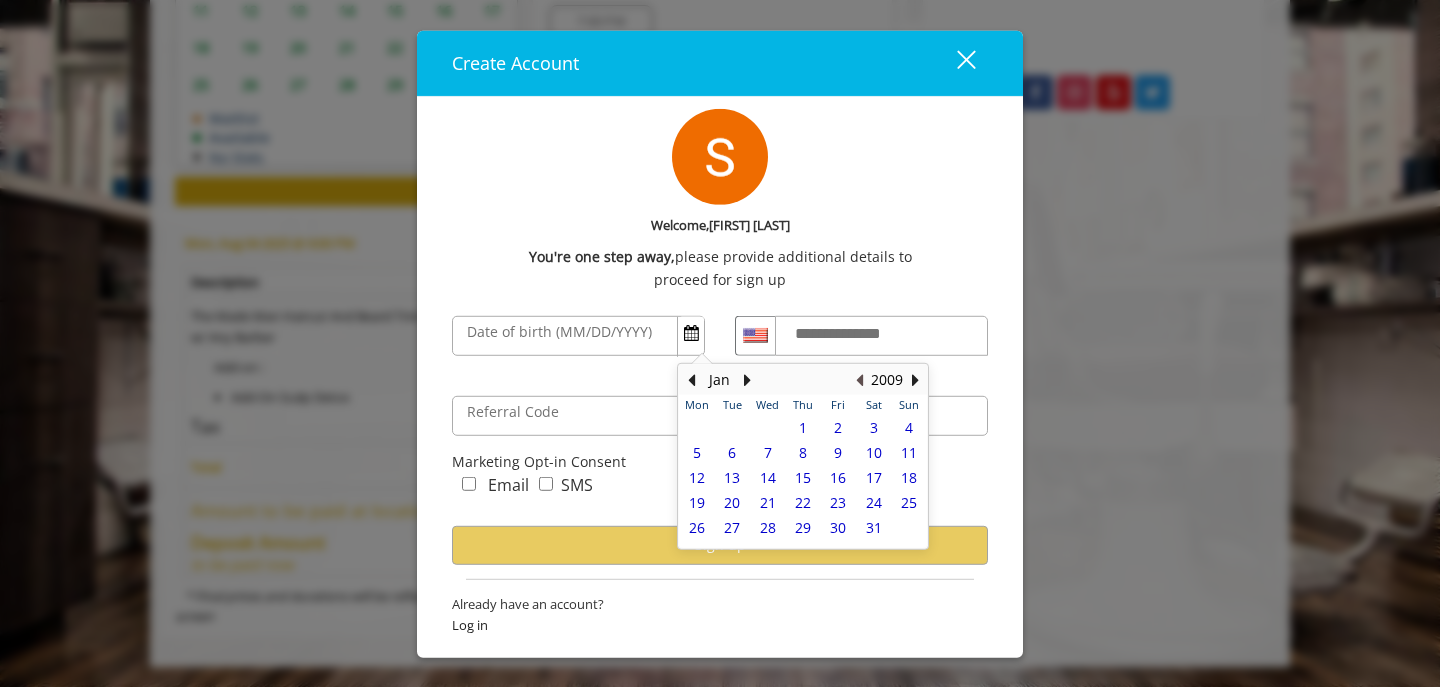 click at bounding box center [859, 380] 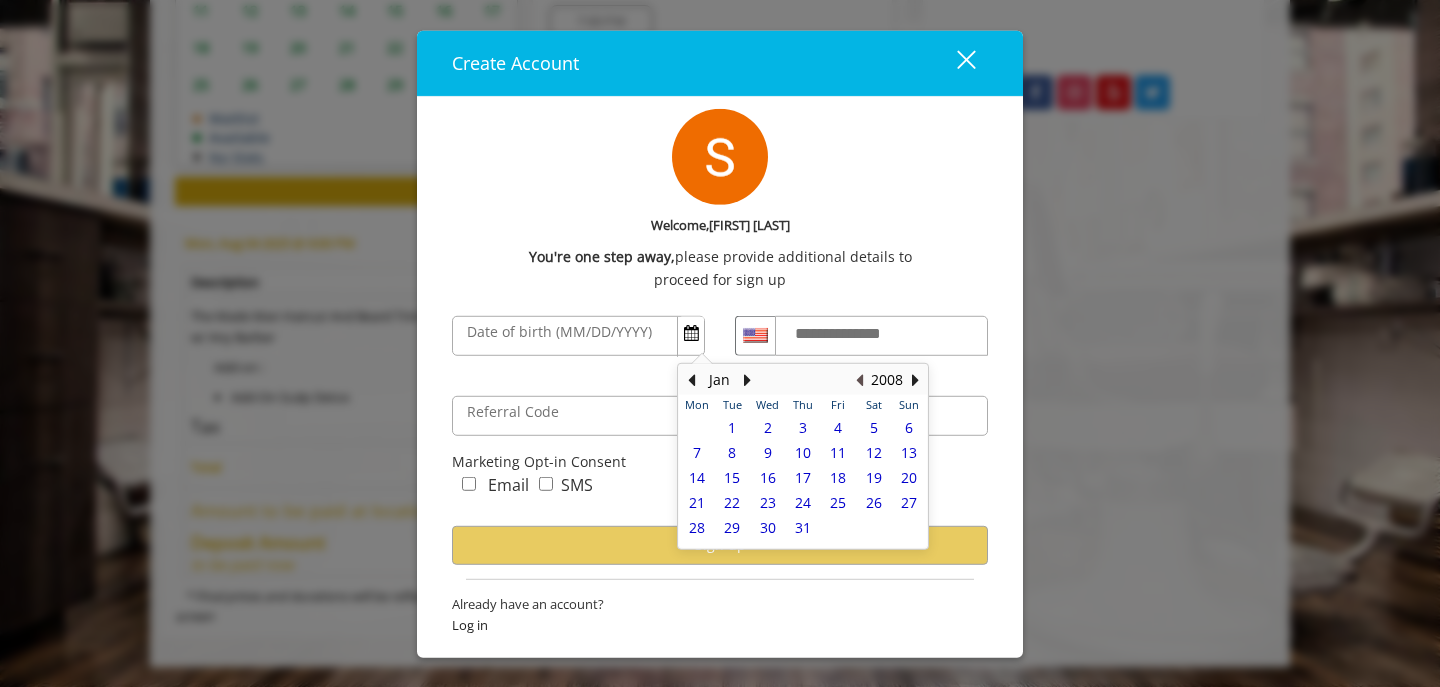 click at bounding box center [859, 380] 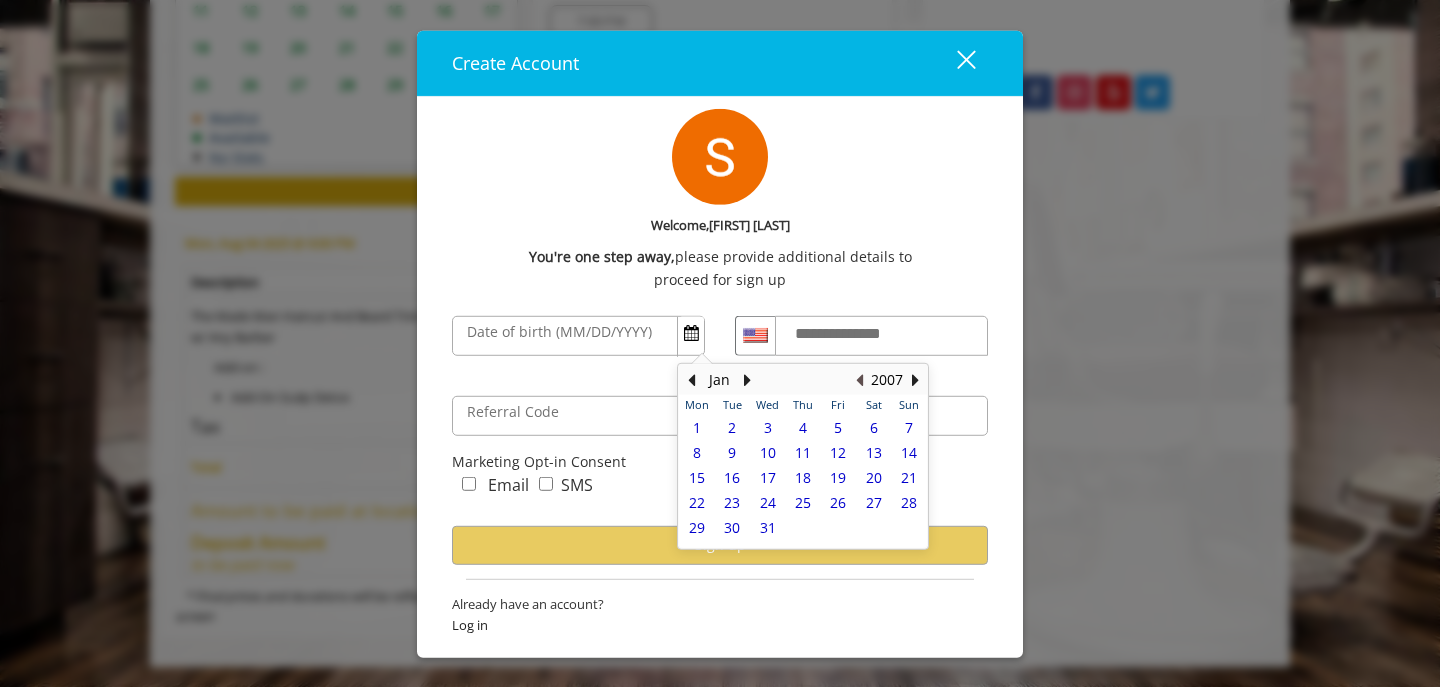 click at bounding box center [859, 380] 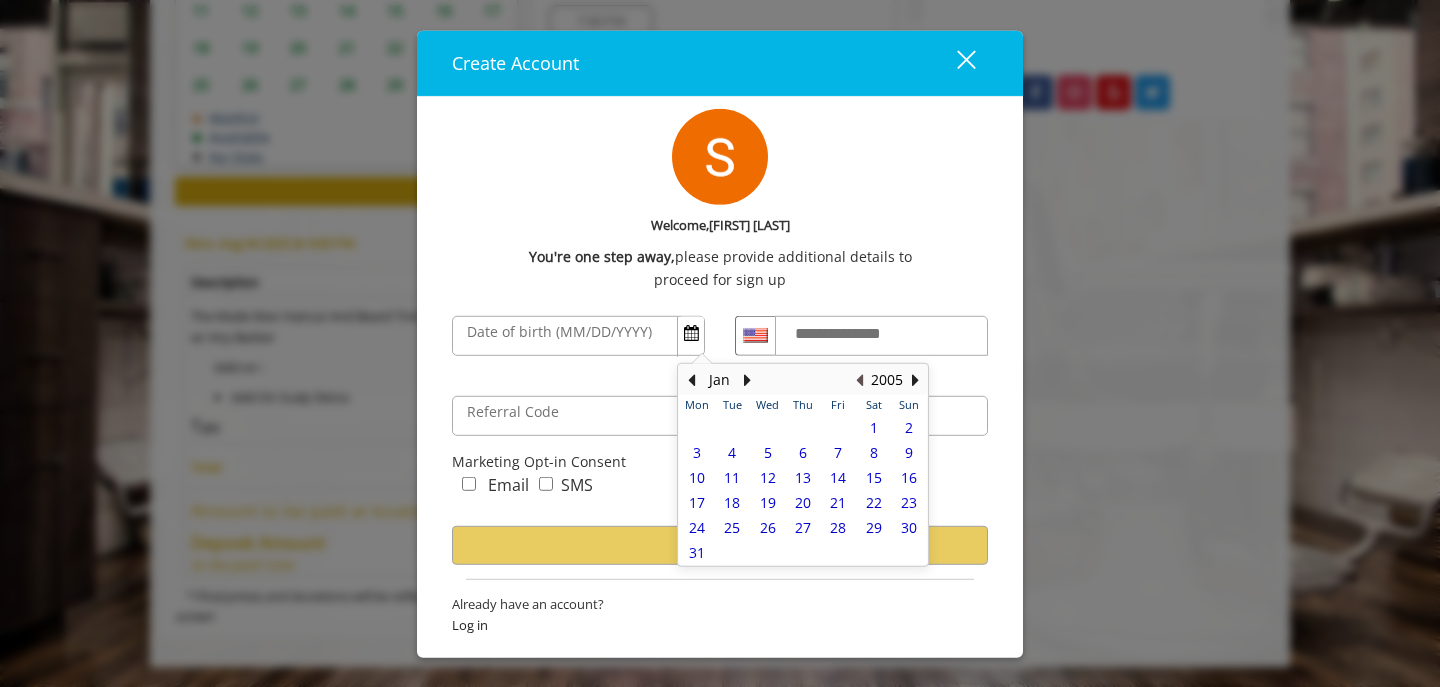 click at bounding box center (859, 380) 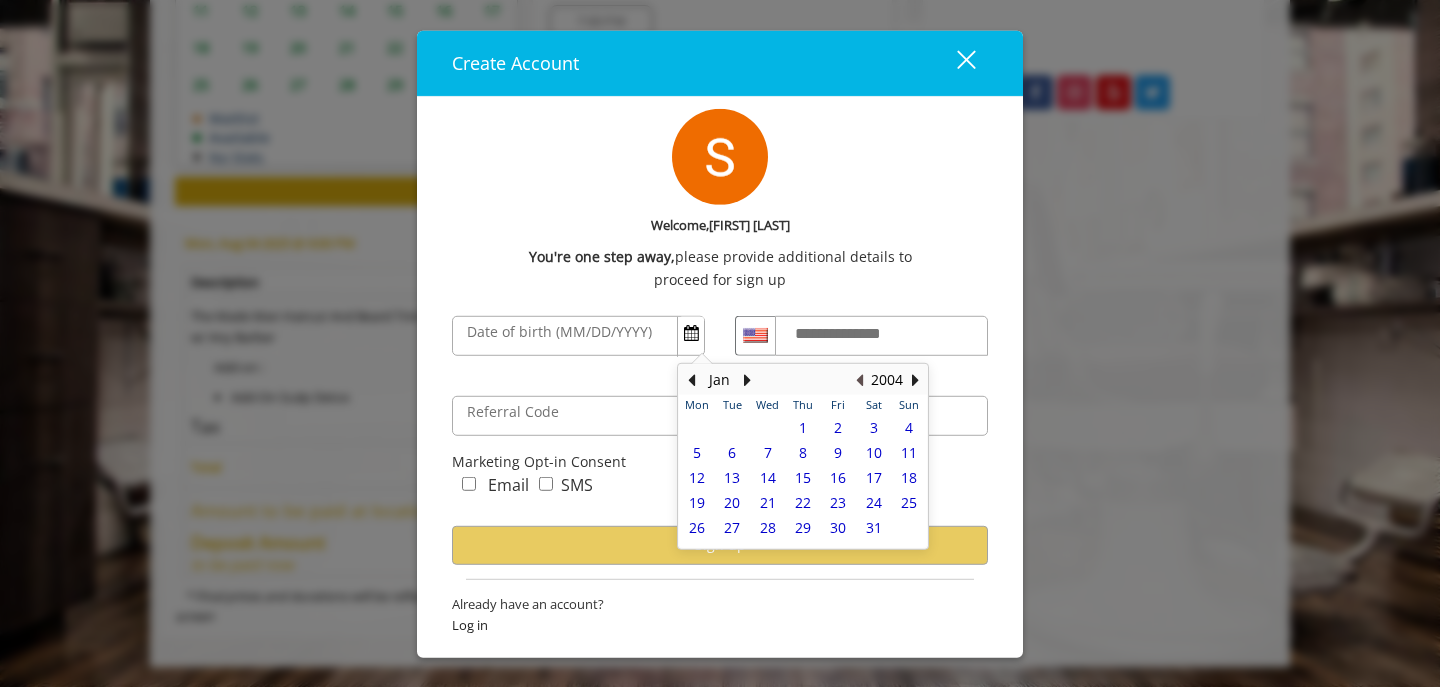 click at bounding box center [859, 380] 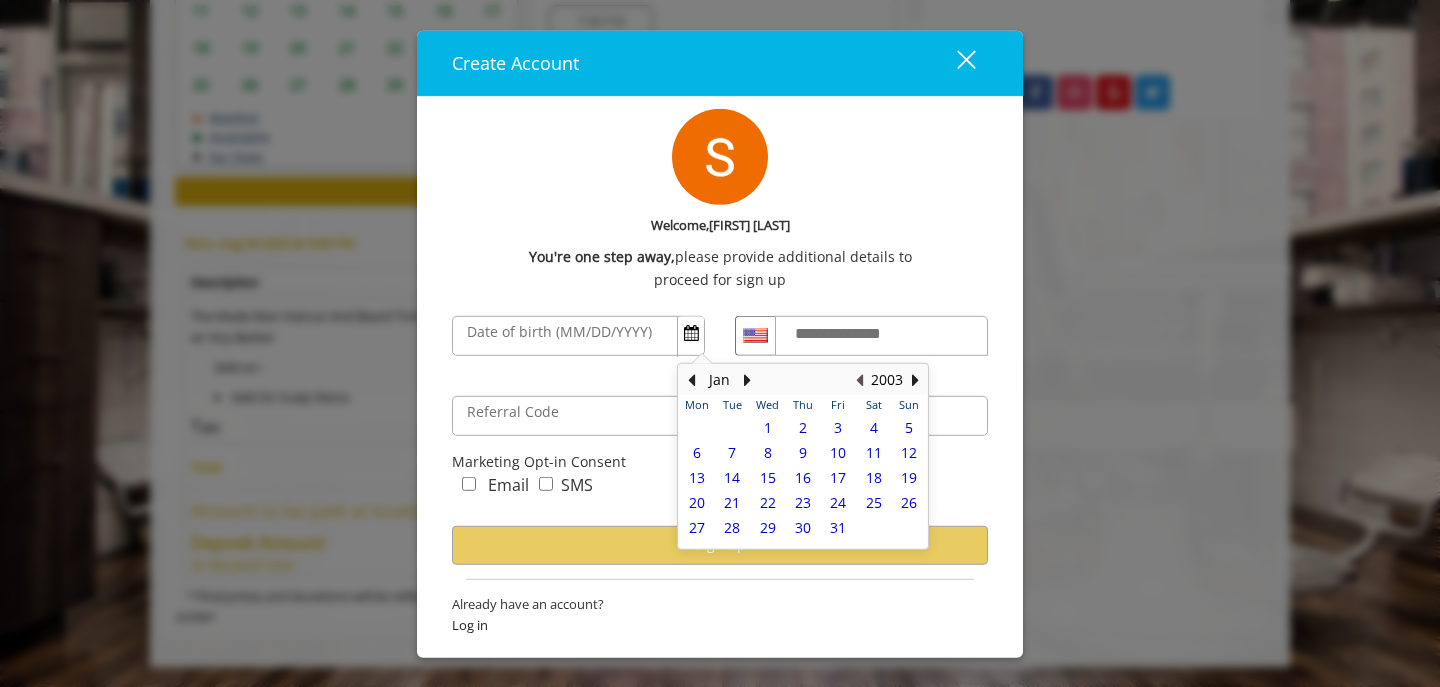 click at bounding box center (859, 380) 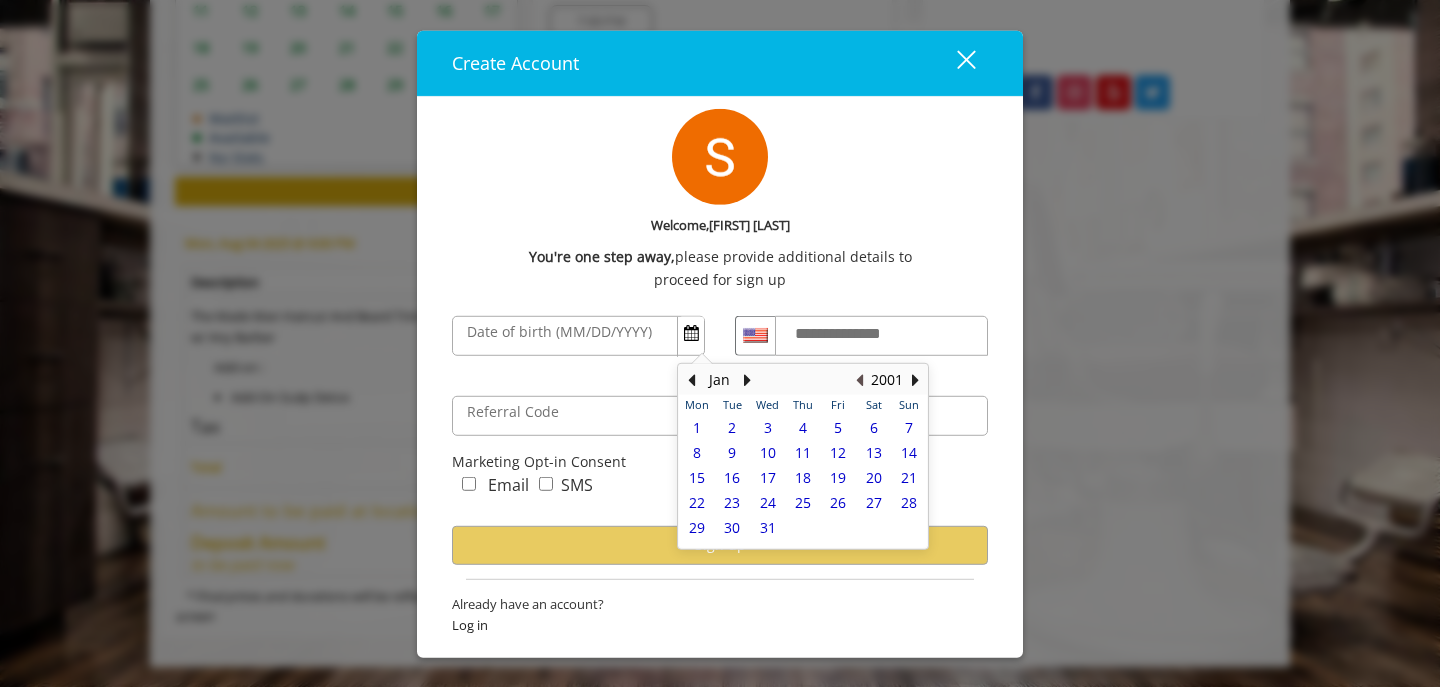 click at bounding box center [859, 380] 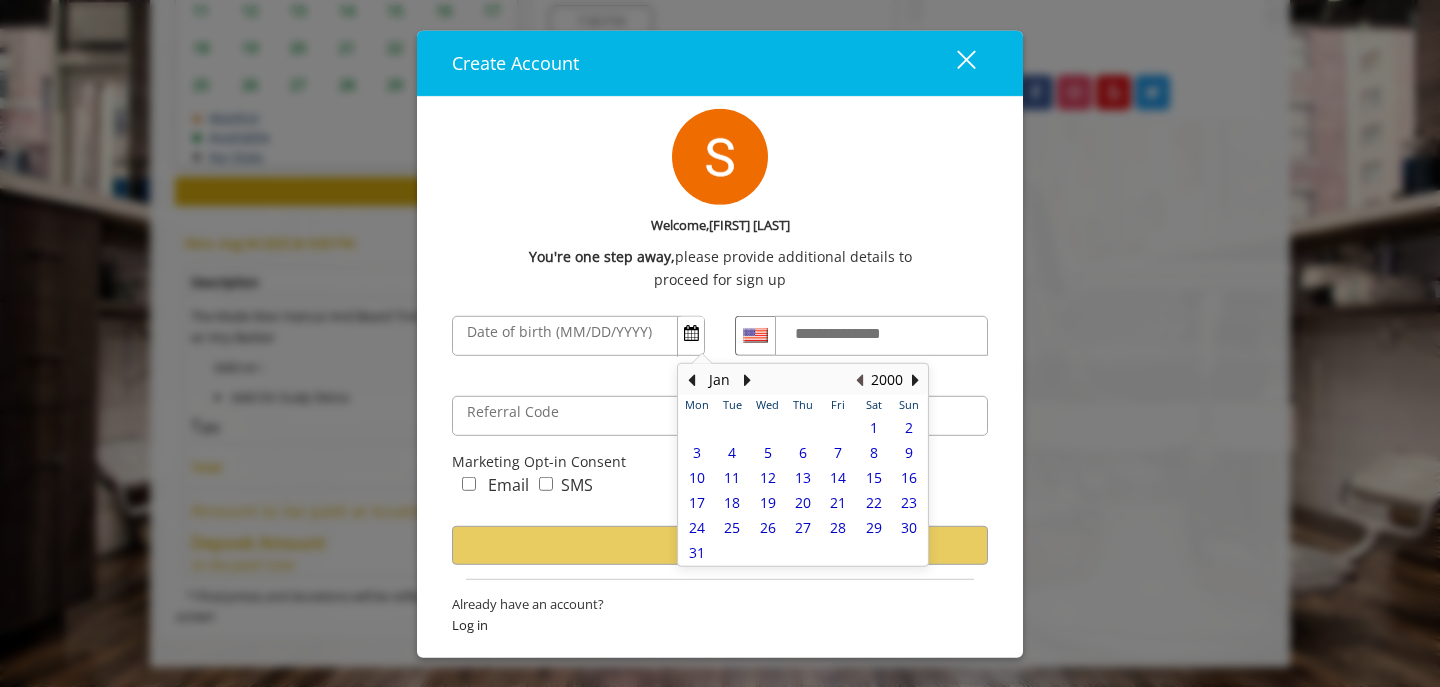 click at bounding box center (859, 380) 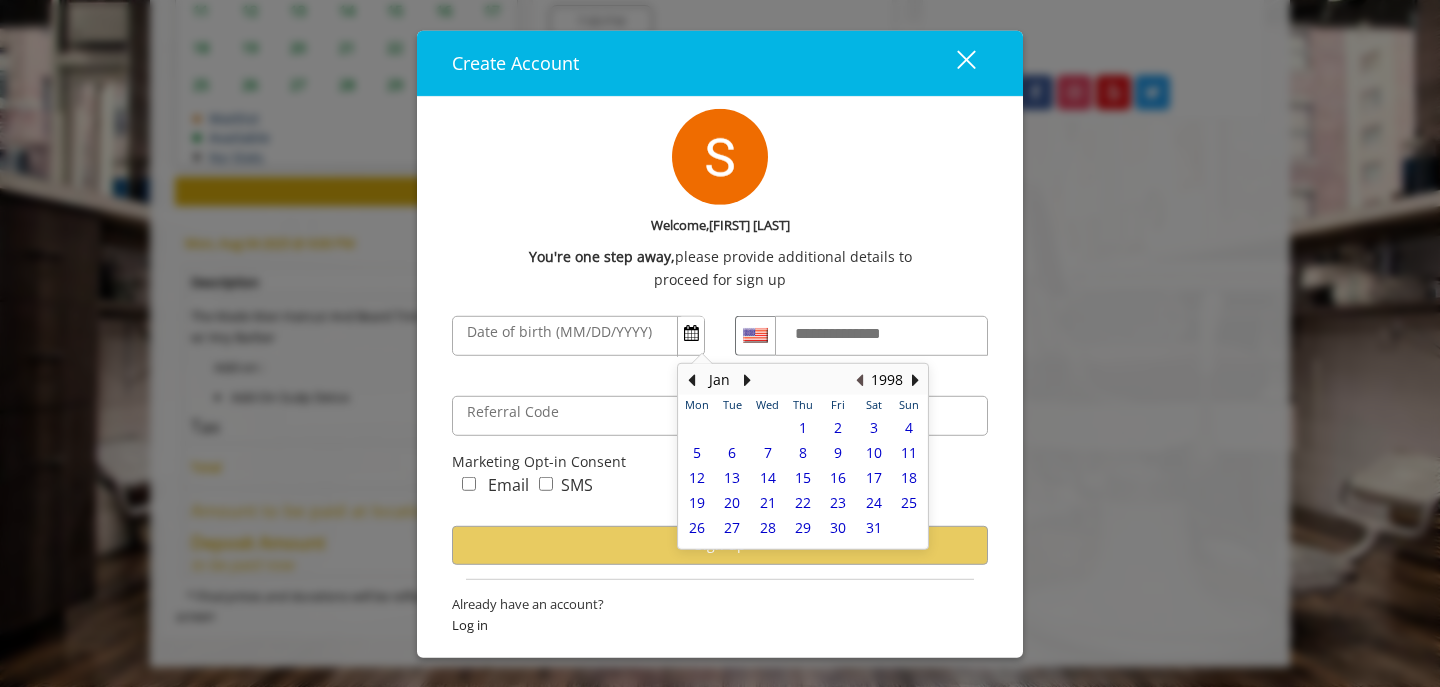 click at bounding box center (859, 380) 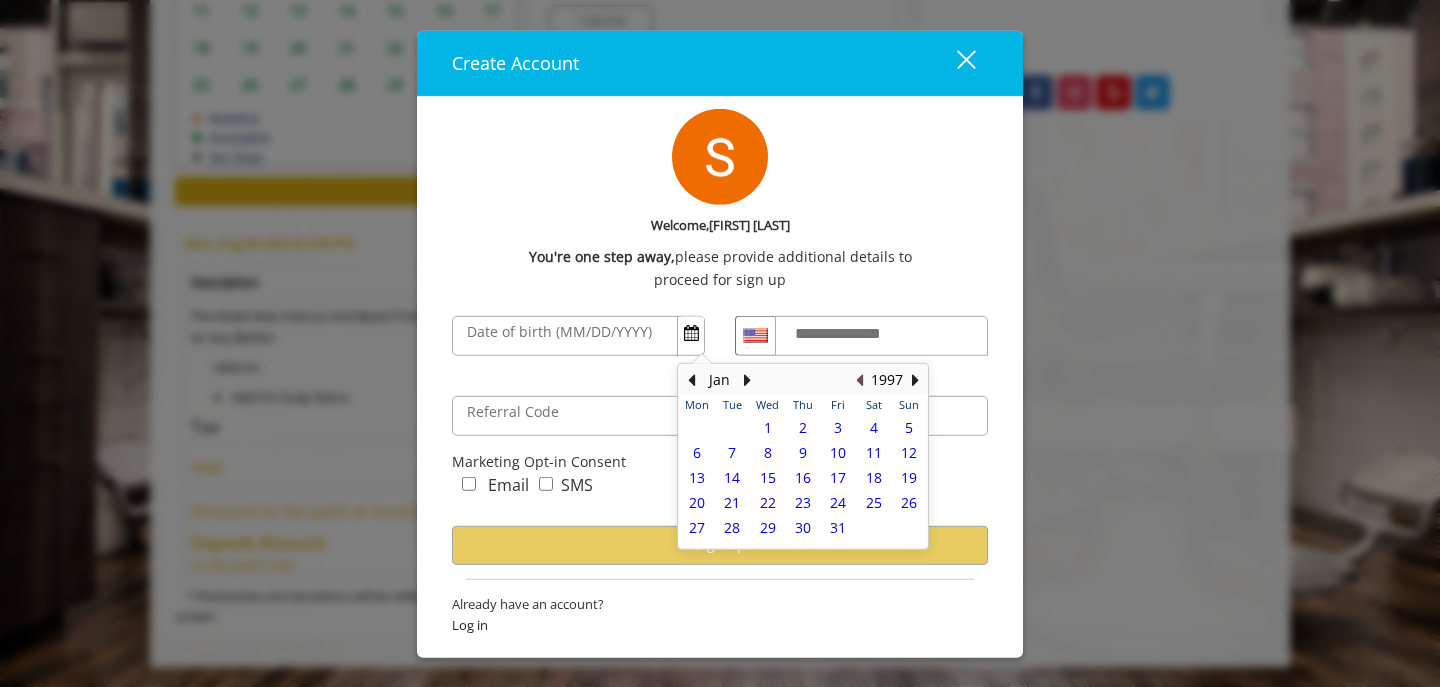 click at bounding box center (859, 380) 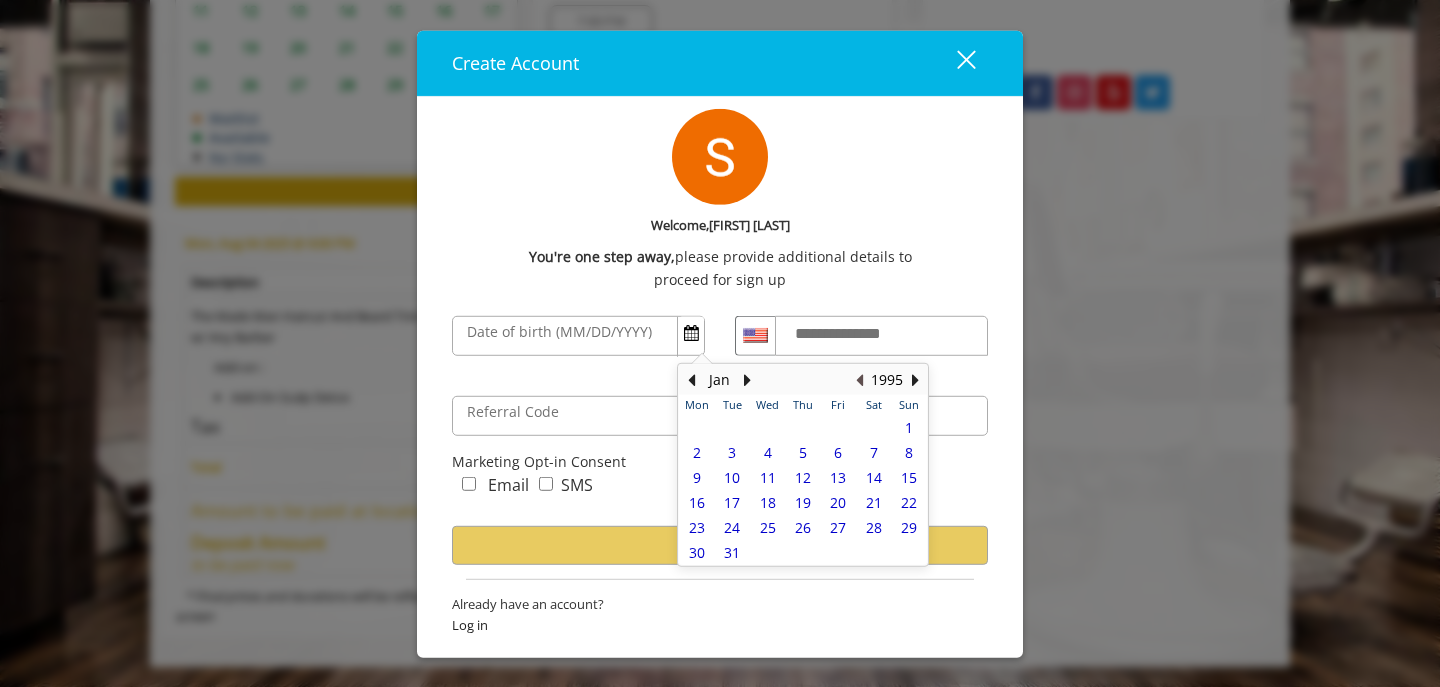 click at bounding box center [859, 380] 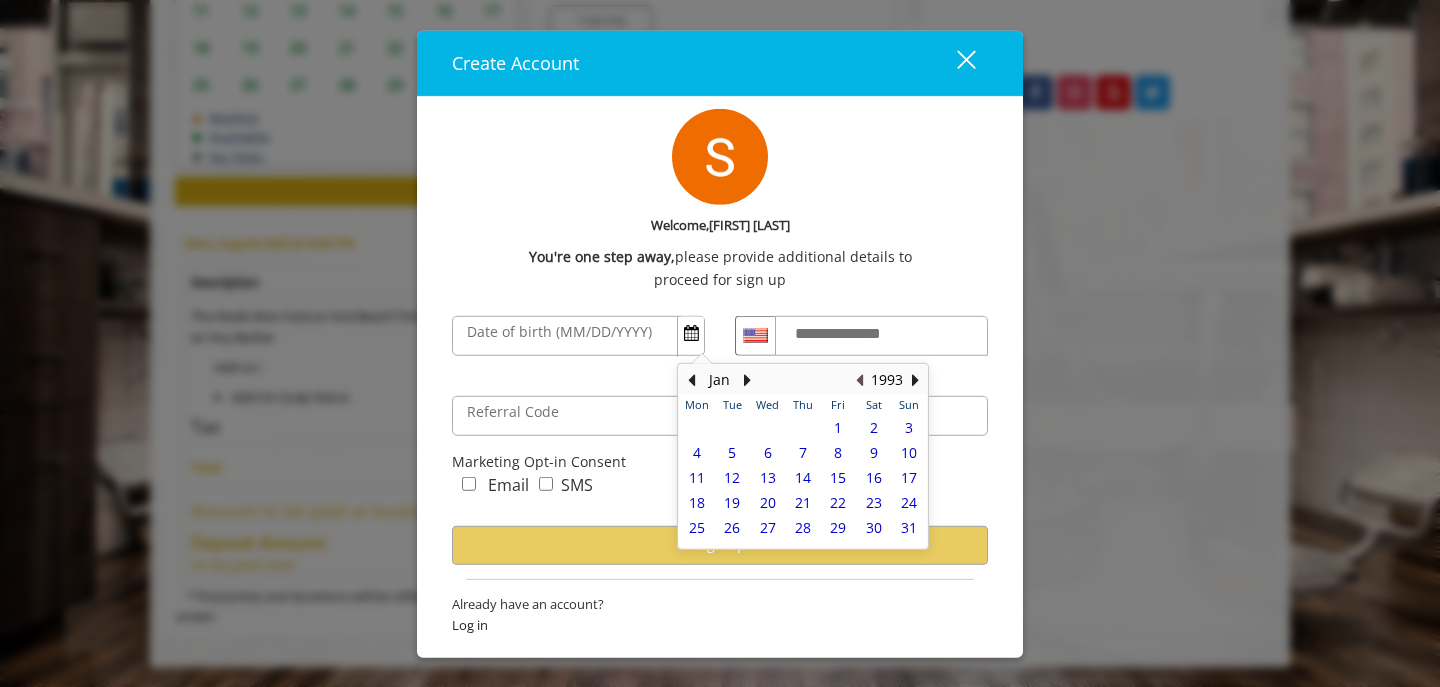 click at bounding box center (859, 380) 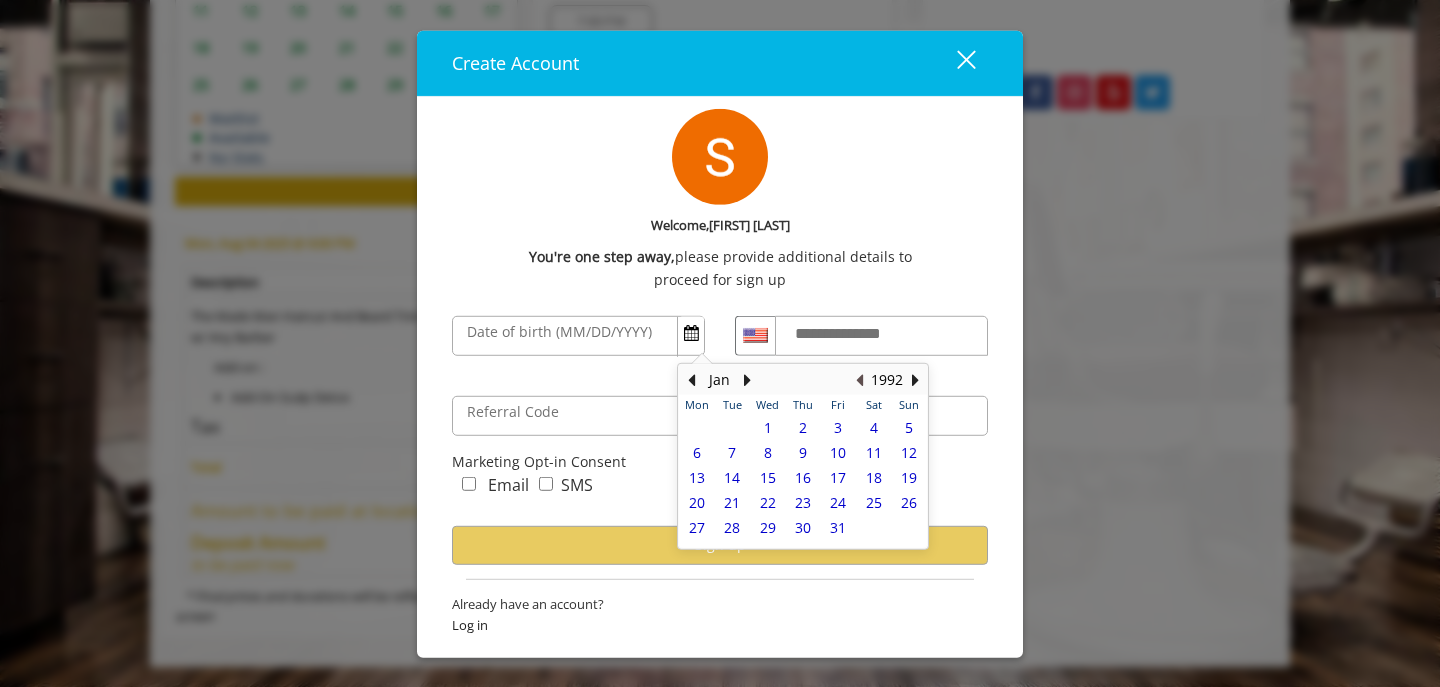 click at bounding box center [859, 380] 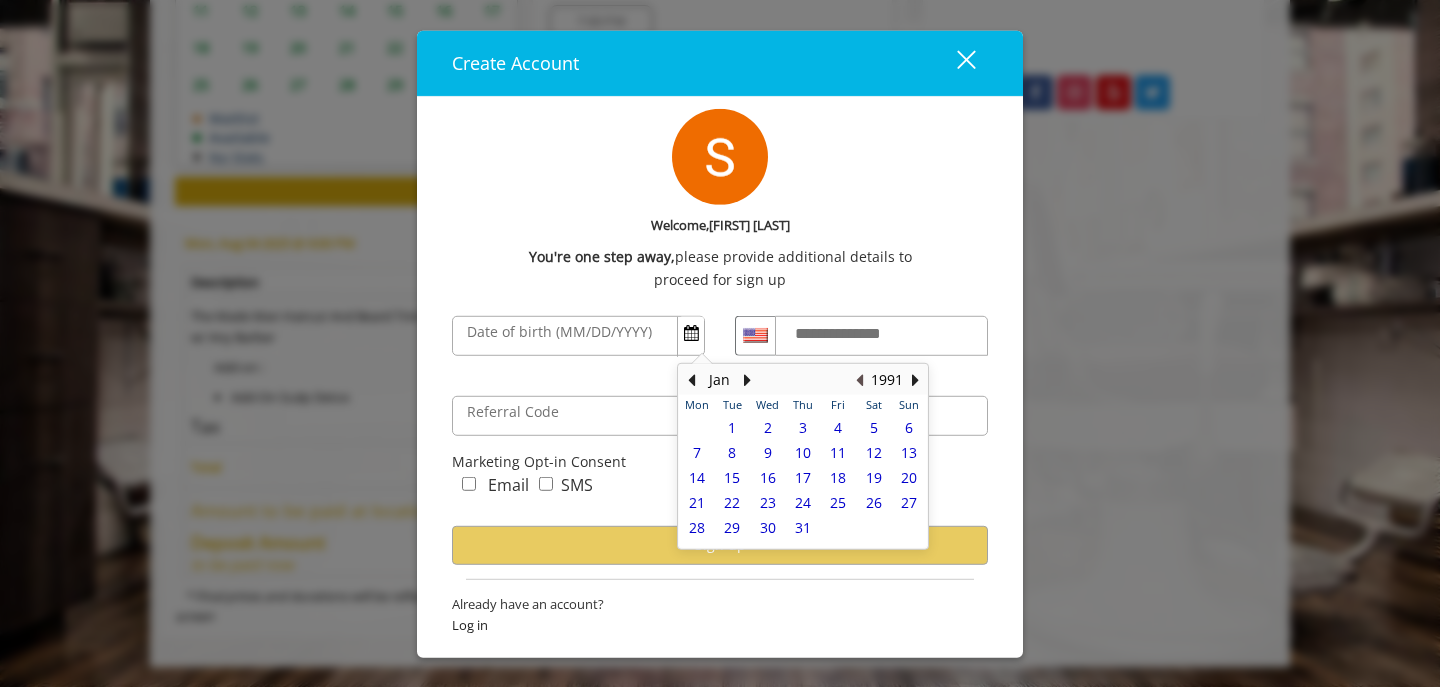 click at bounding box center (859, 380) 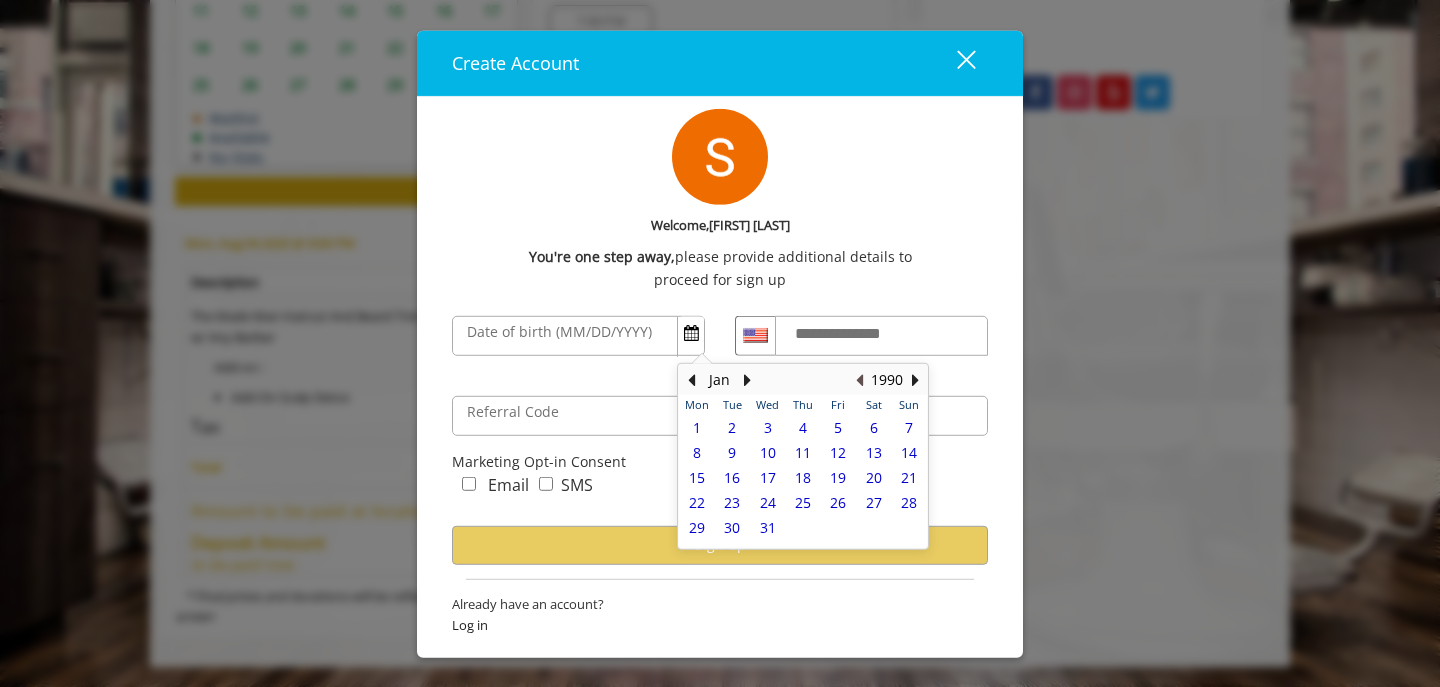 click at bounding box center [859, 380] 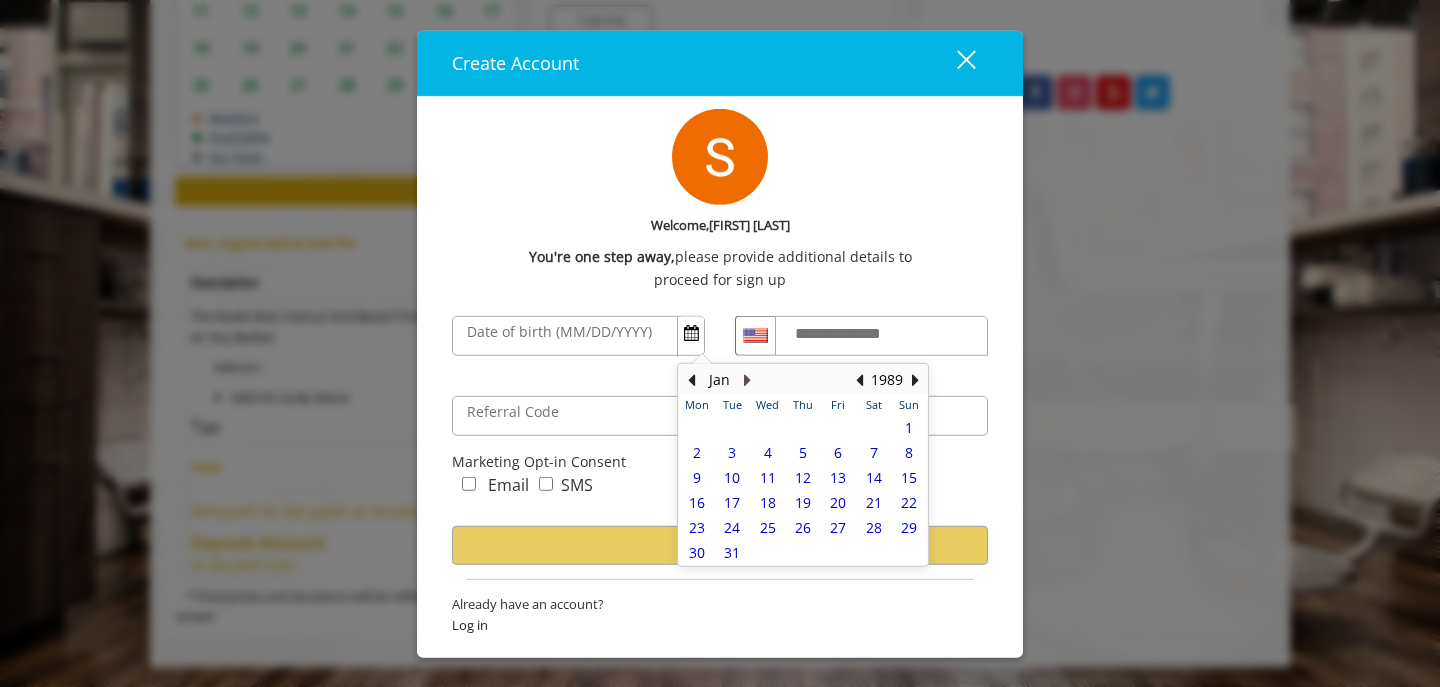 click at bounding box center (747, 380) 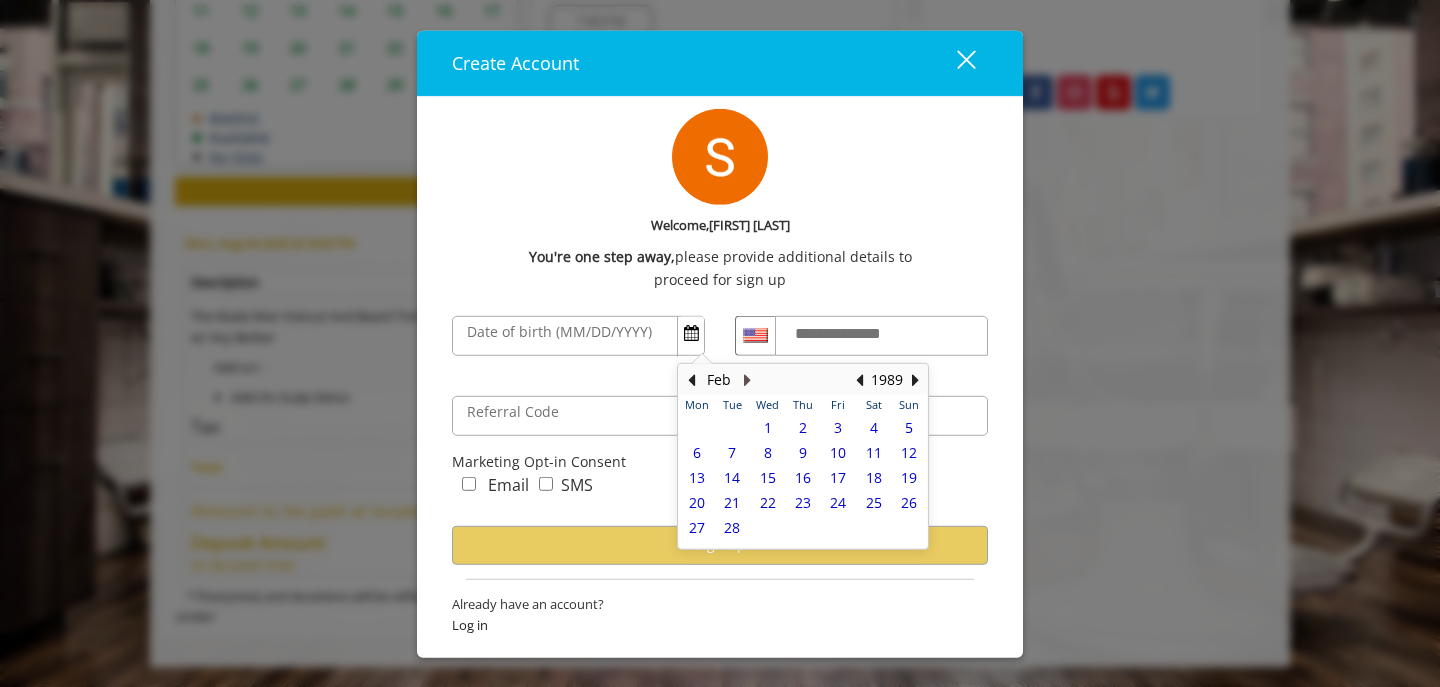 click at bounding box center (747, 380) 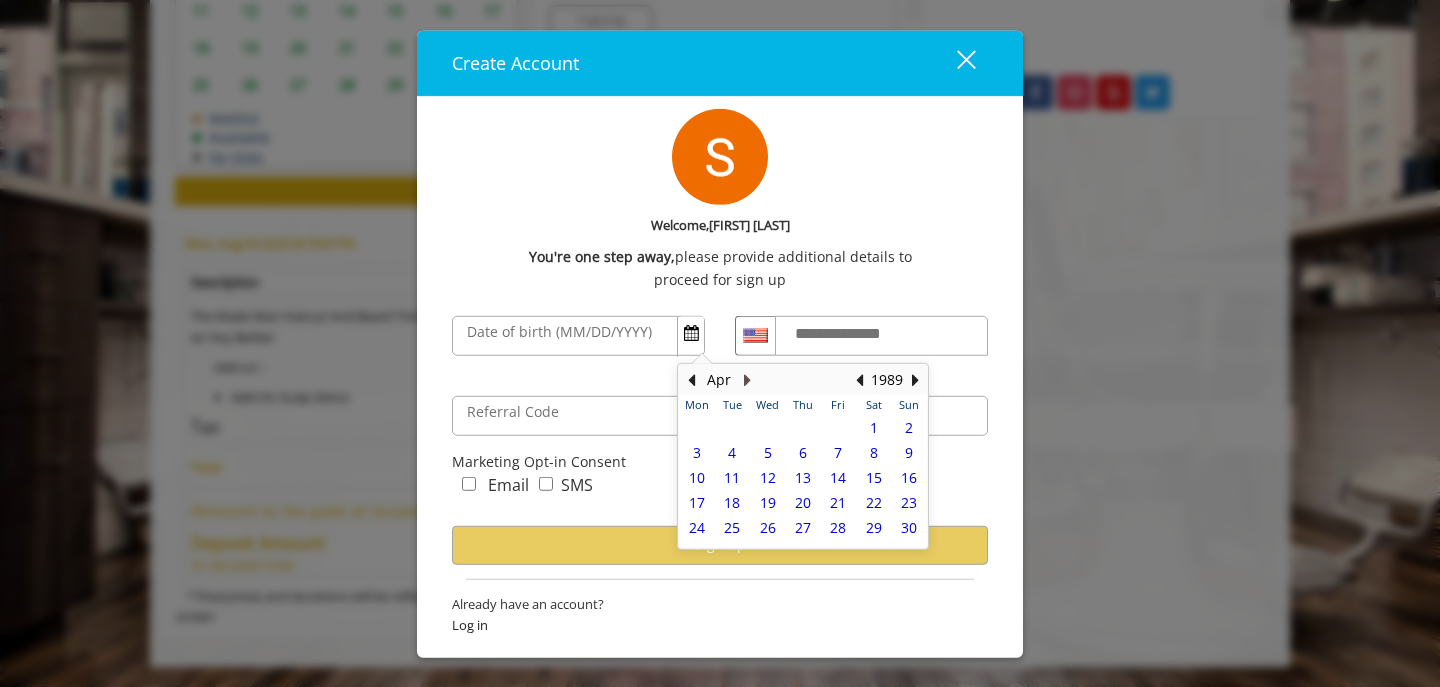 click at bounding box center [747, 380] 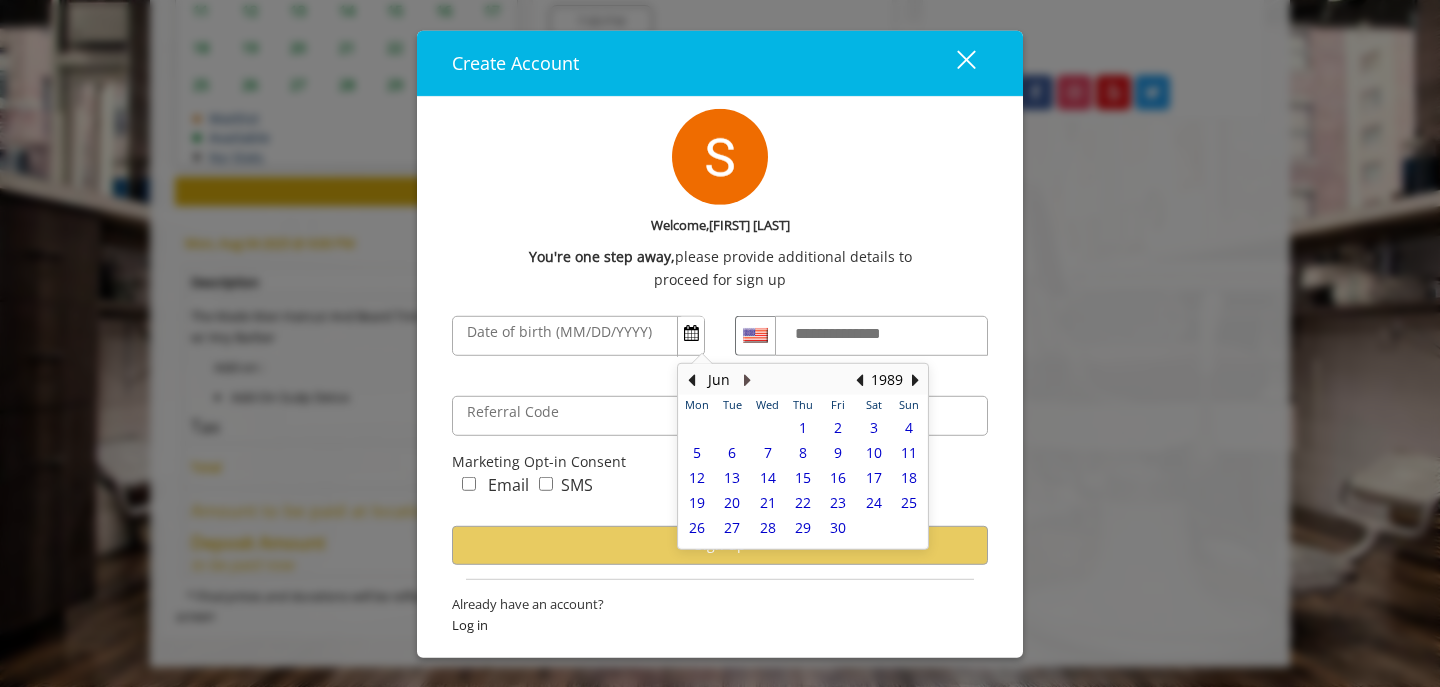 click at bounding box center (747, 380) 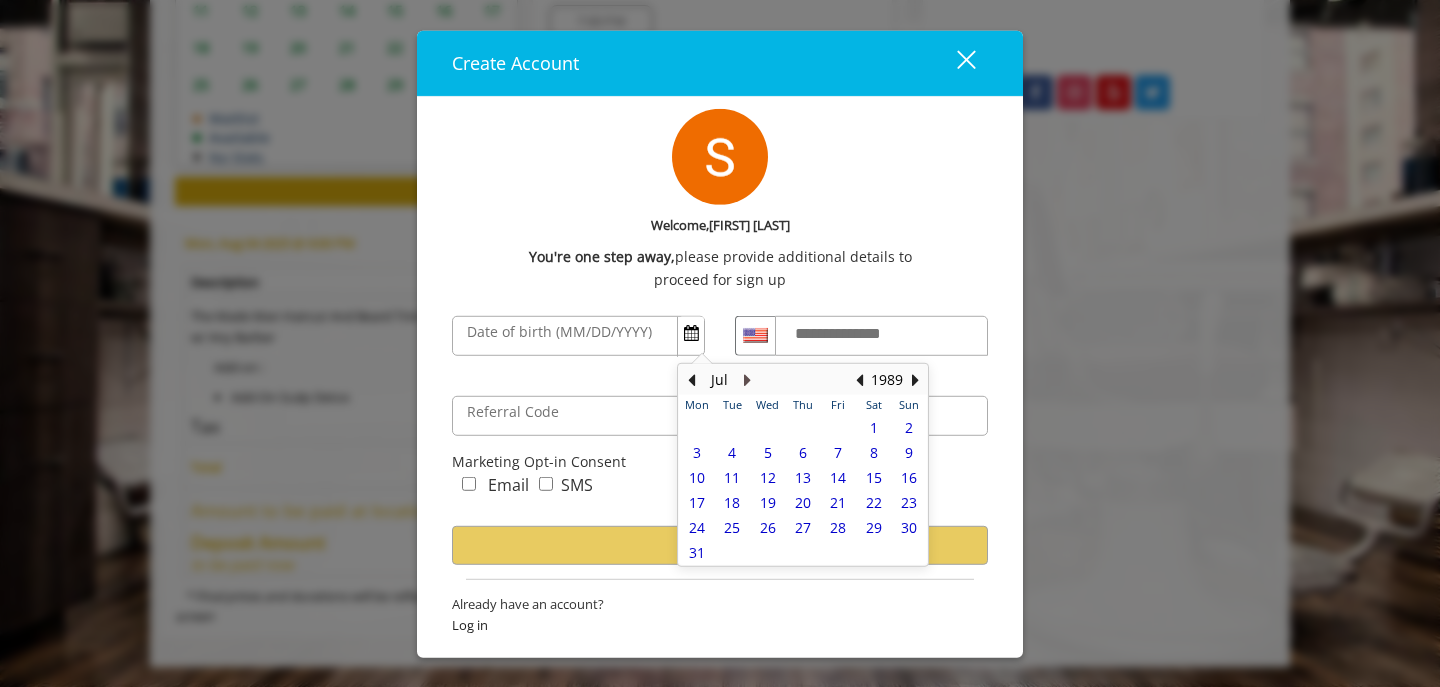 click at bounding box center (747, 380) 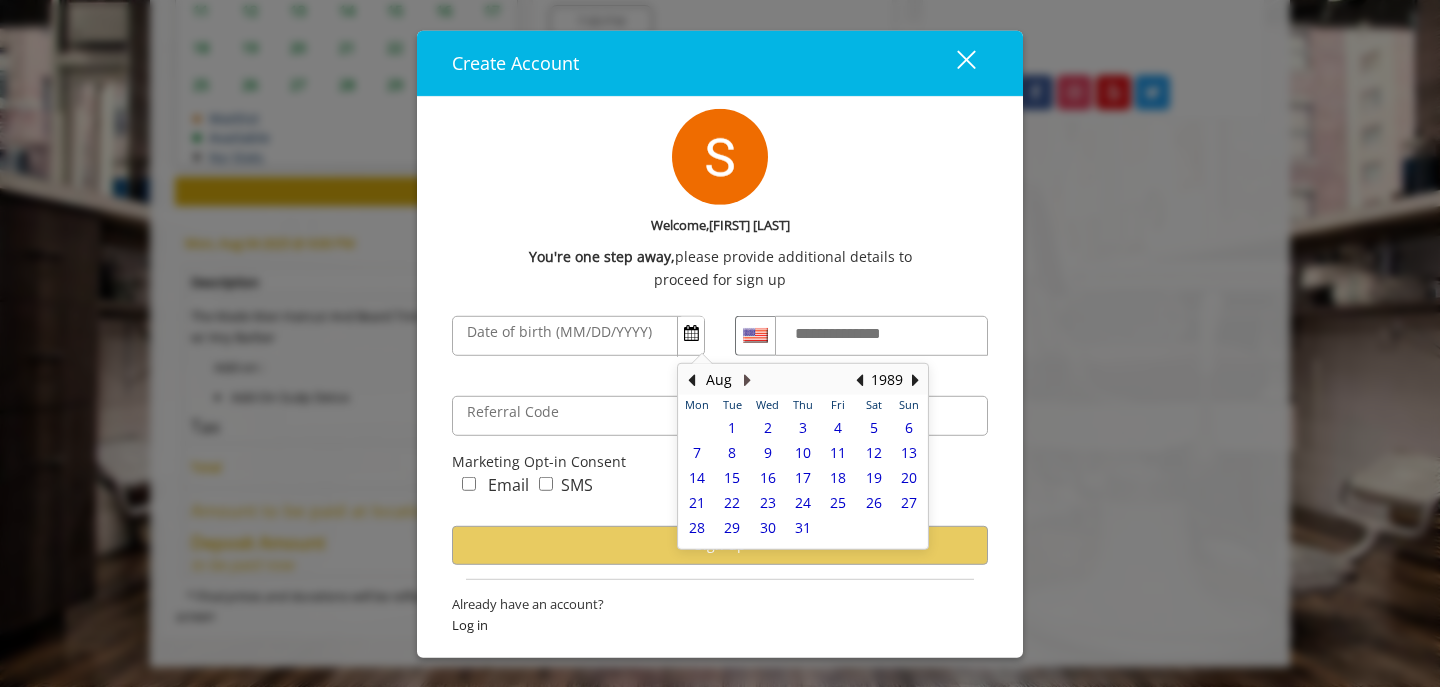 click at bounding box center [747, 380] 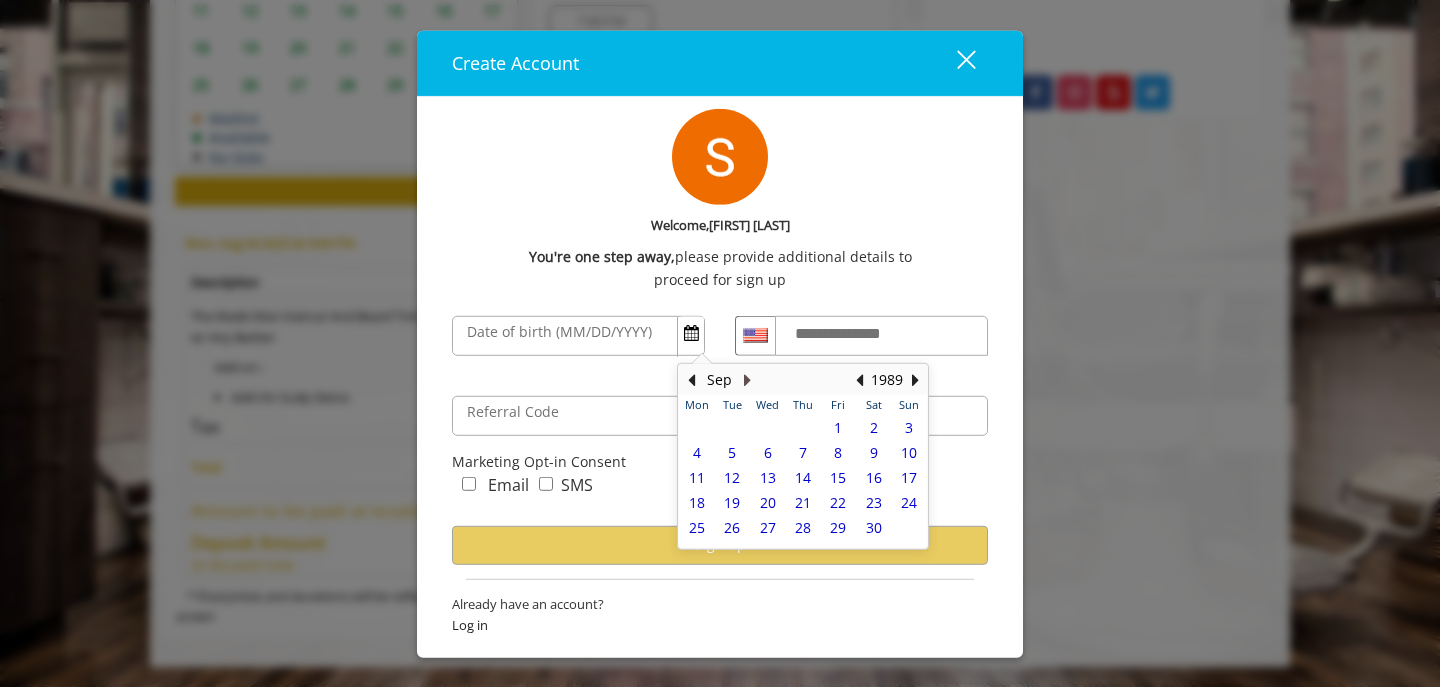 click at bounding box center (747, 380) 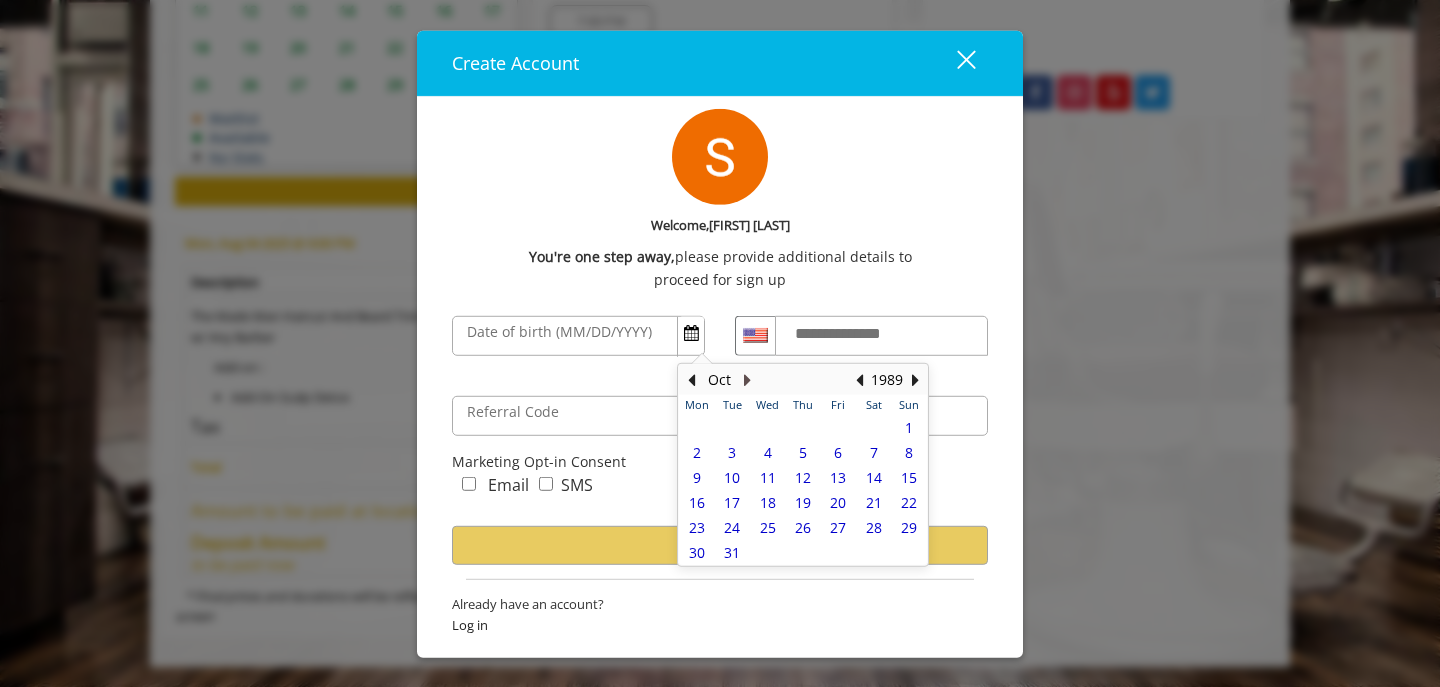 click at bounding box center [747, 380] 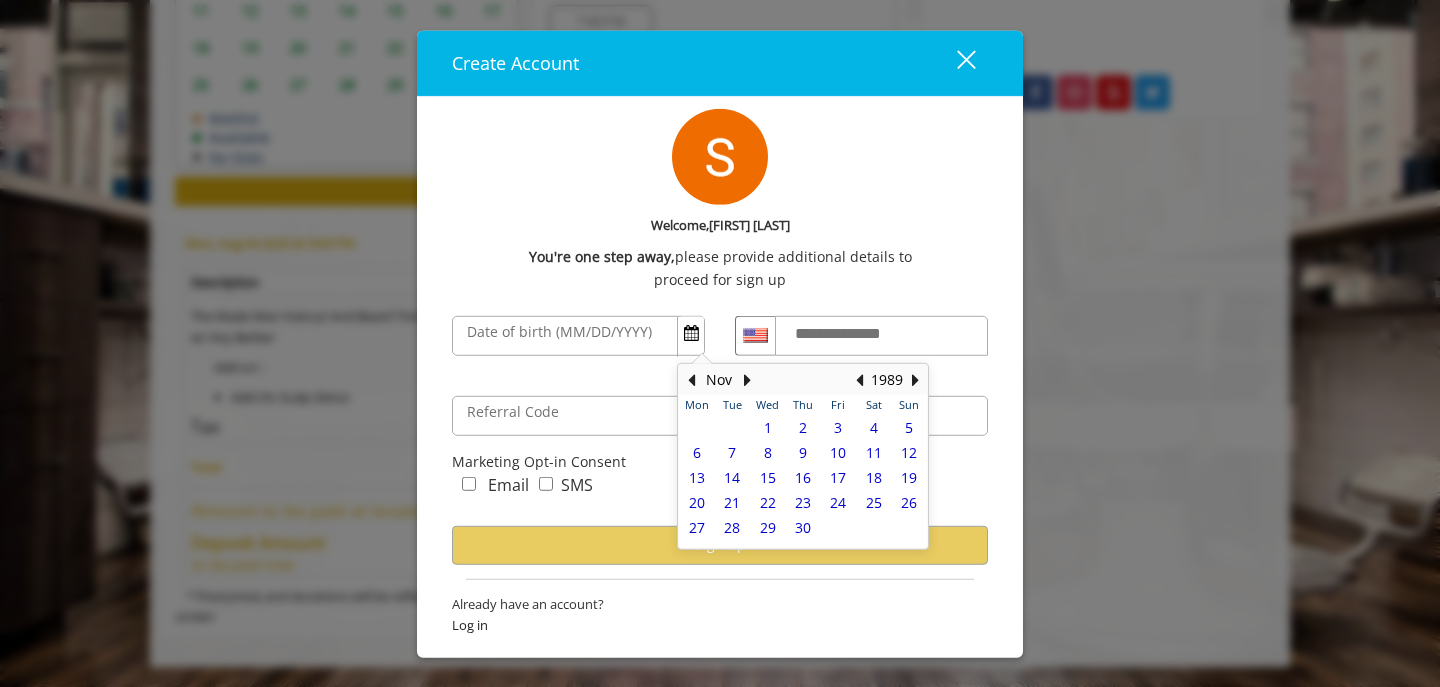 click on "6" at bounding box center [697, 452] 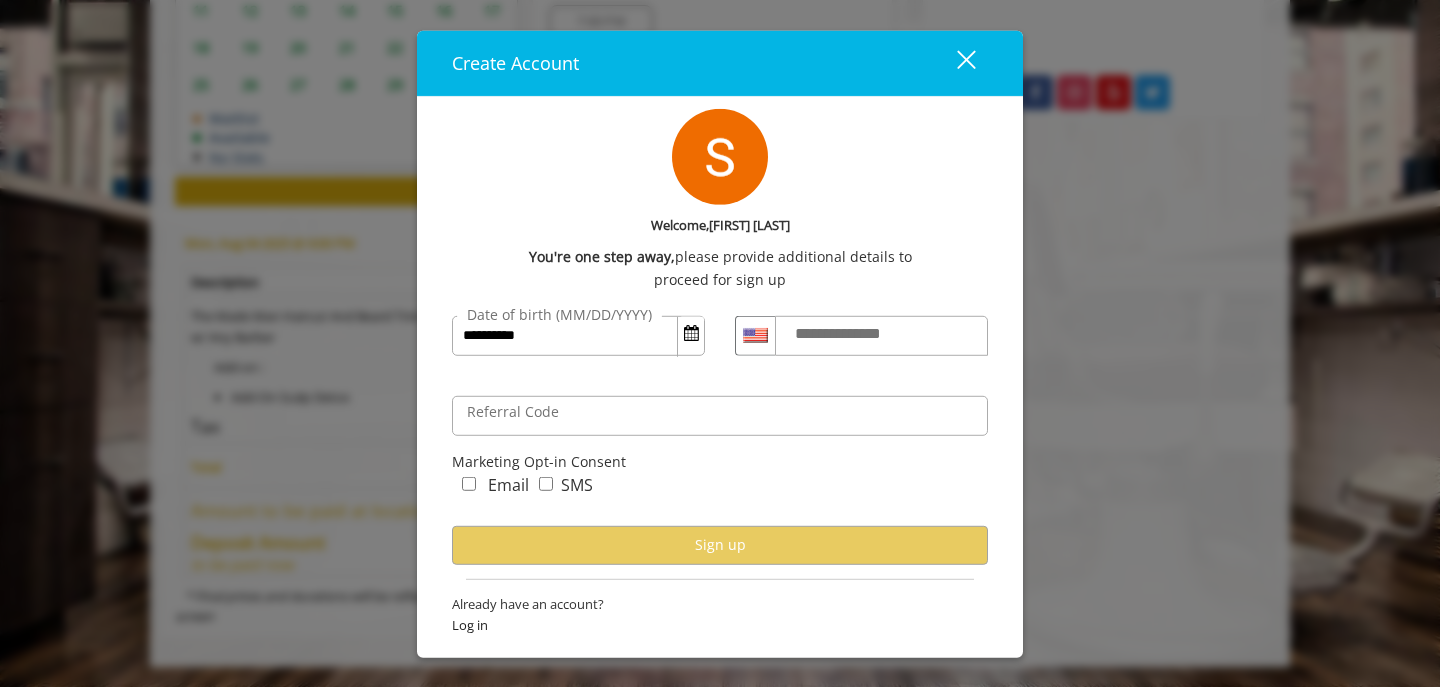 click on "**********" at bounding box center [857, 334] 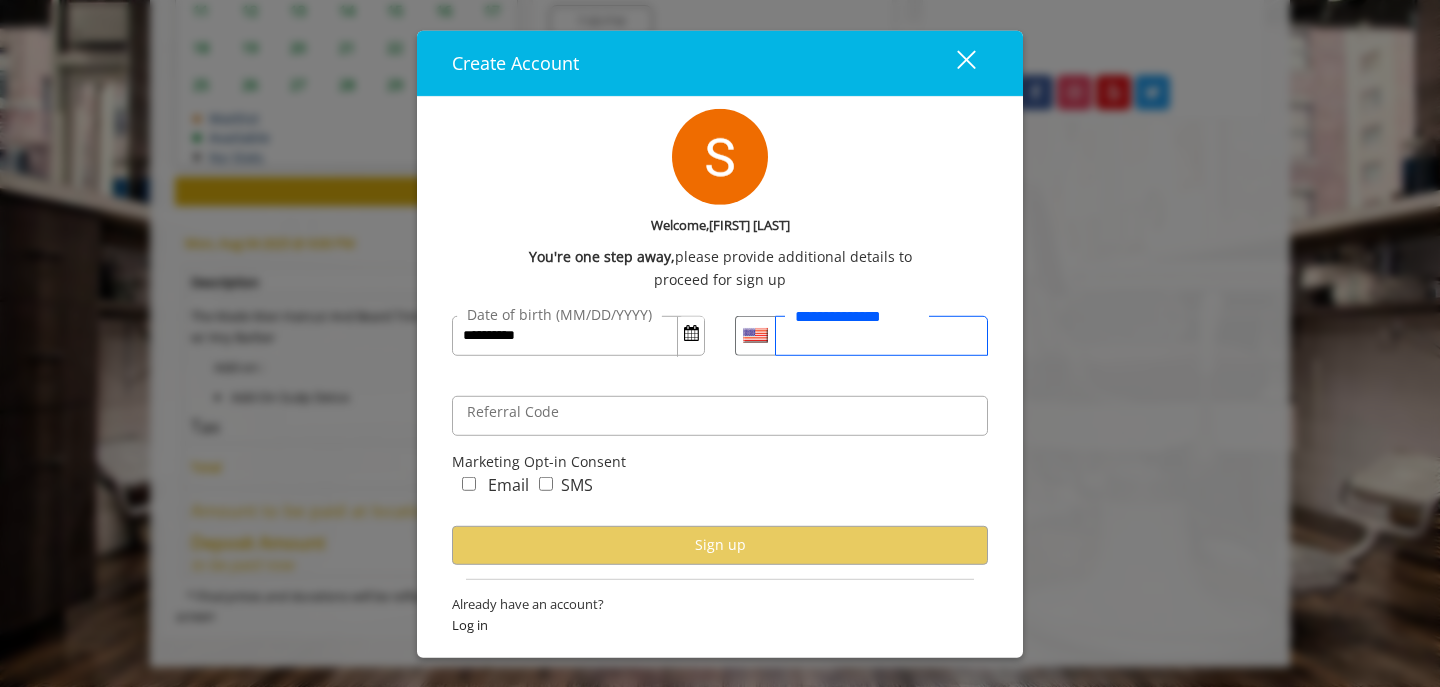click on "**********" at bounding box center [881, 336] 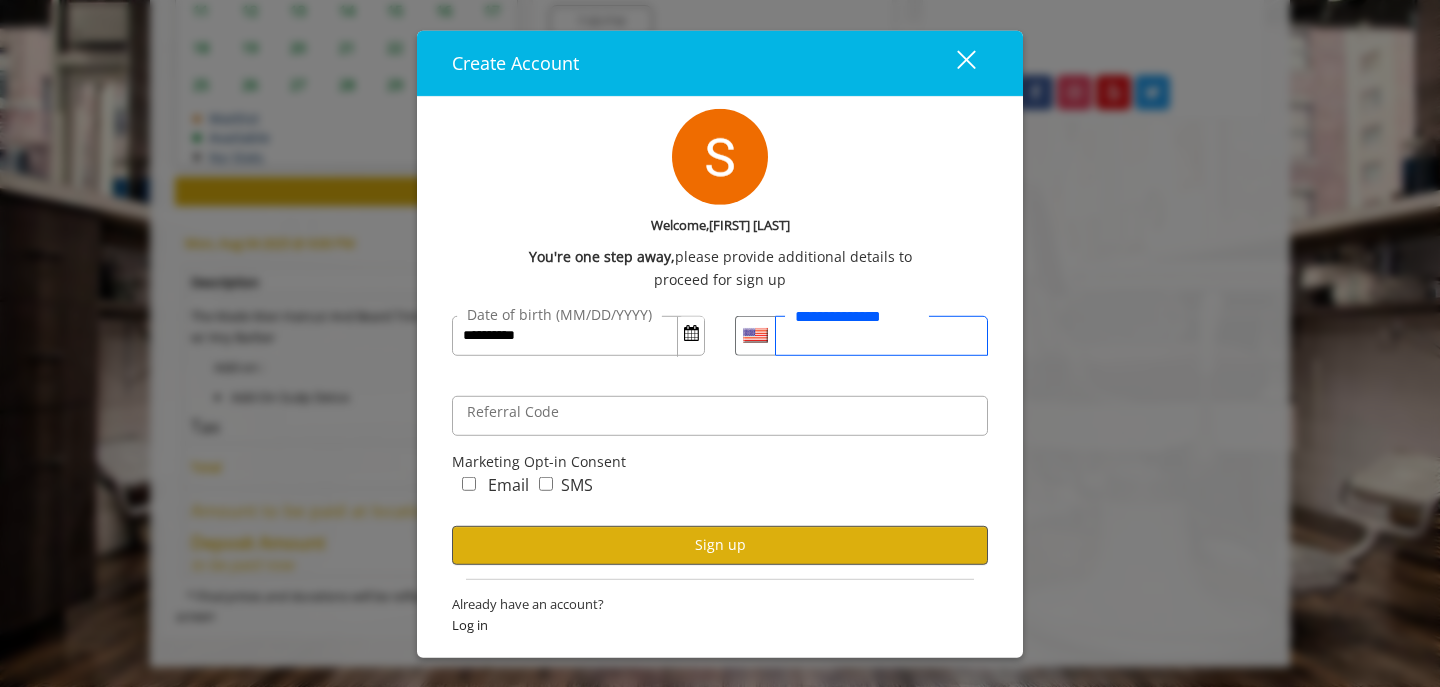 type on "**********" 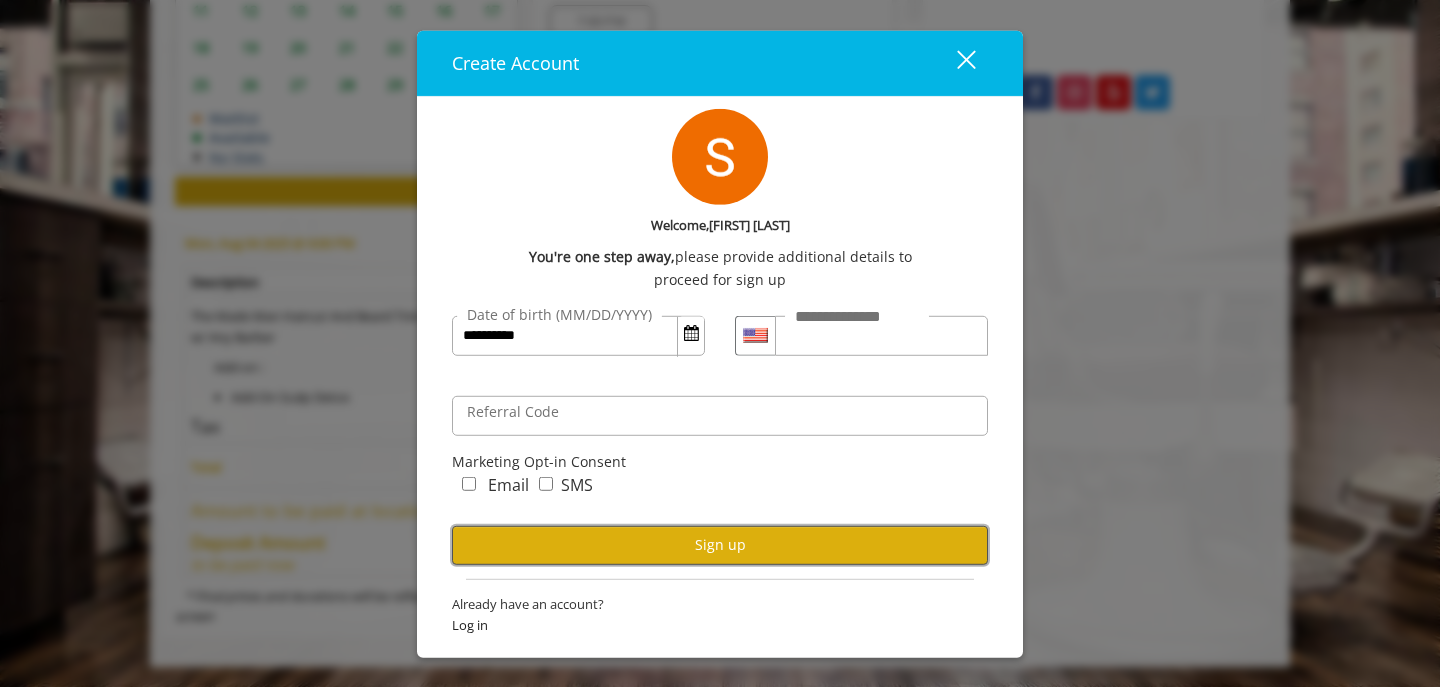 click on "Sign up" at bounding box center (720, 545) 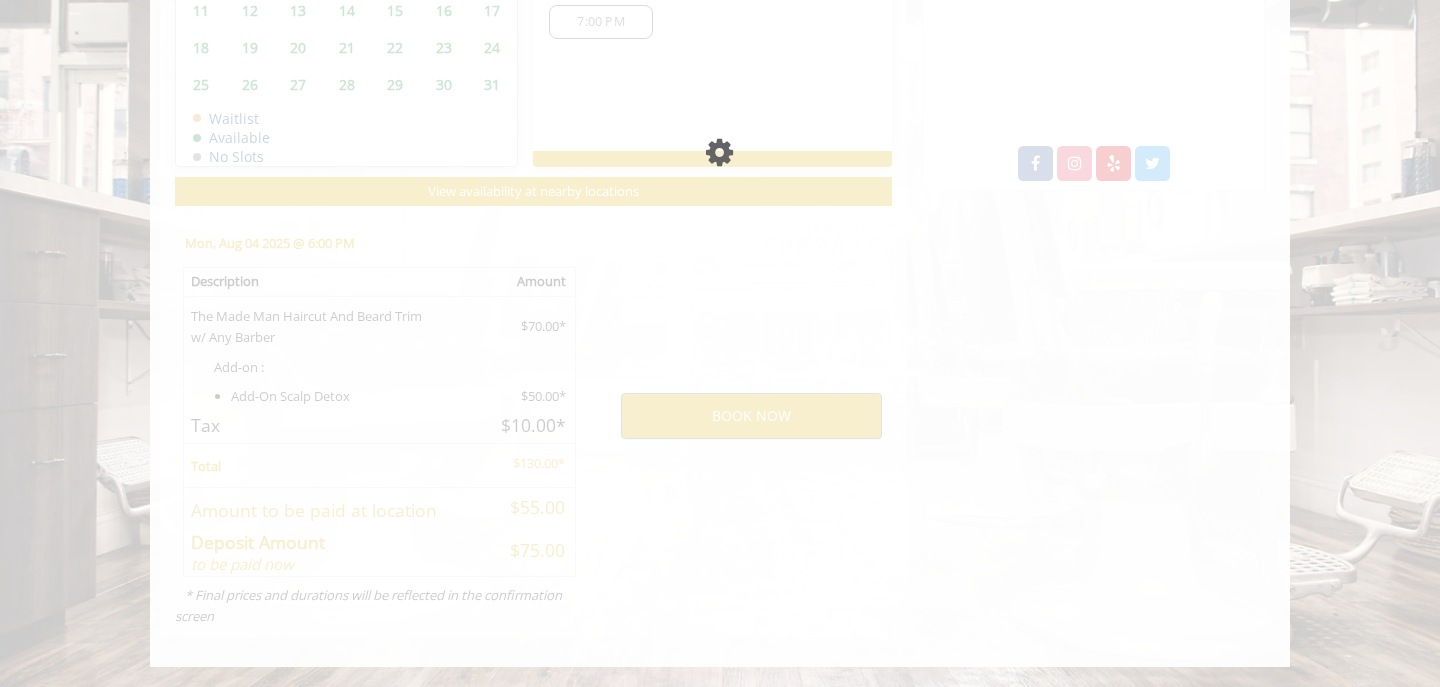 scroll, scrollTop: 1051, scrollLeft: 0, axis: vertical 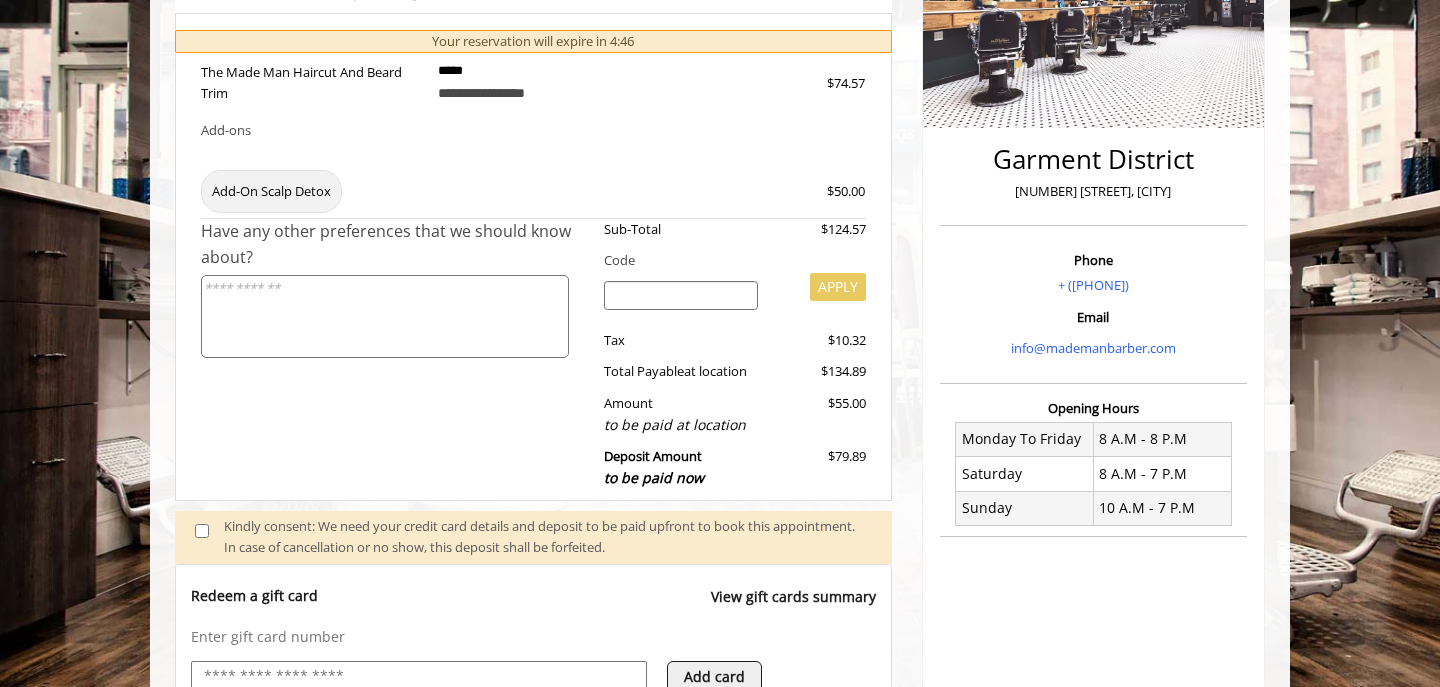 select on "***" 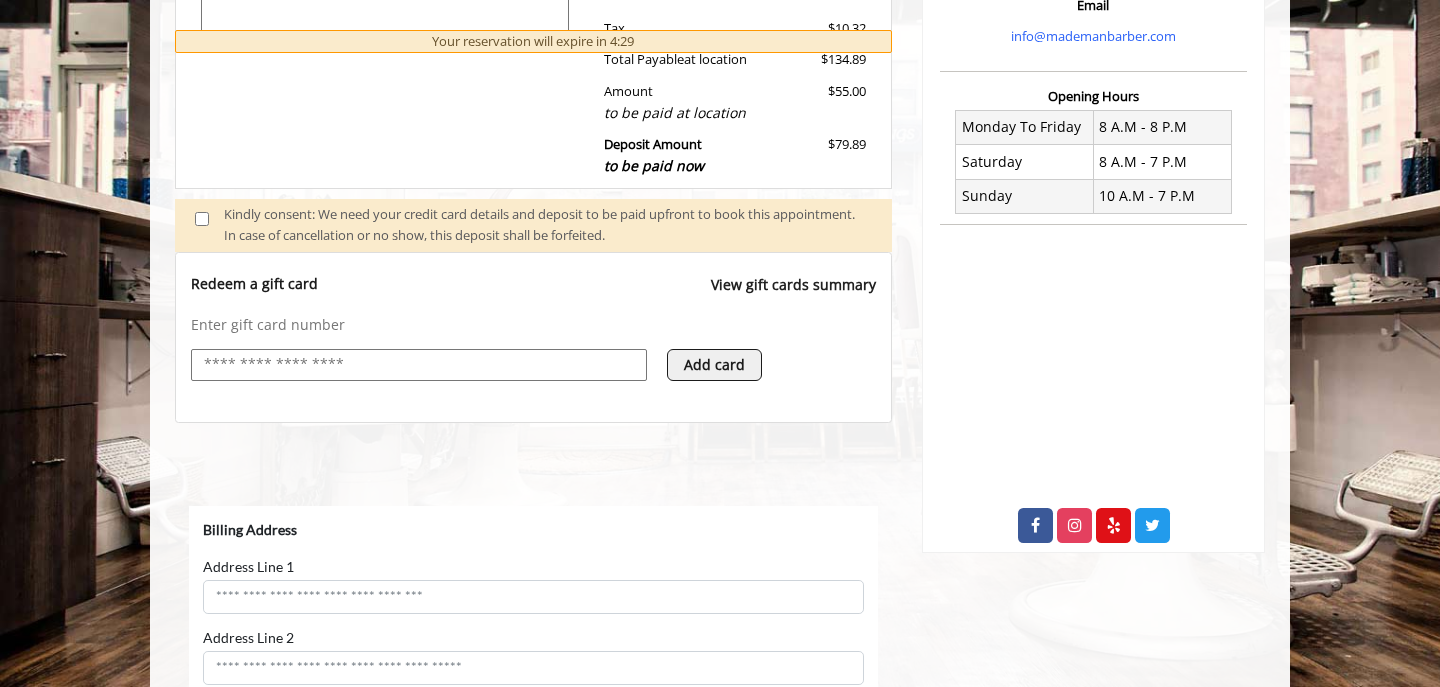 scroll, scrollTop: 691, scrollLeft: 0, axis: vertical 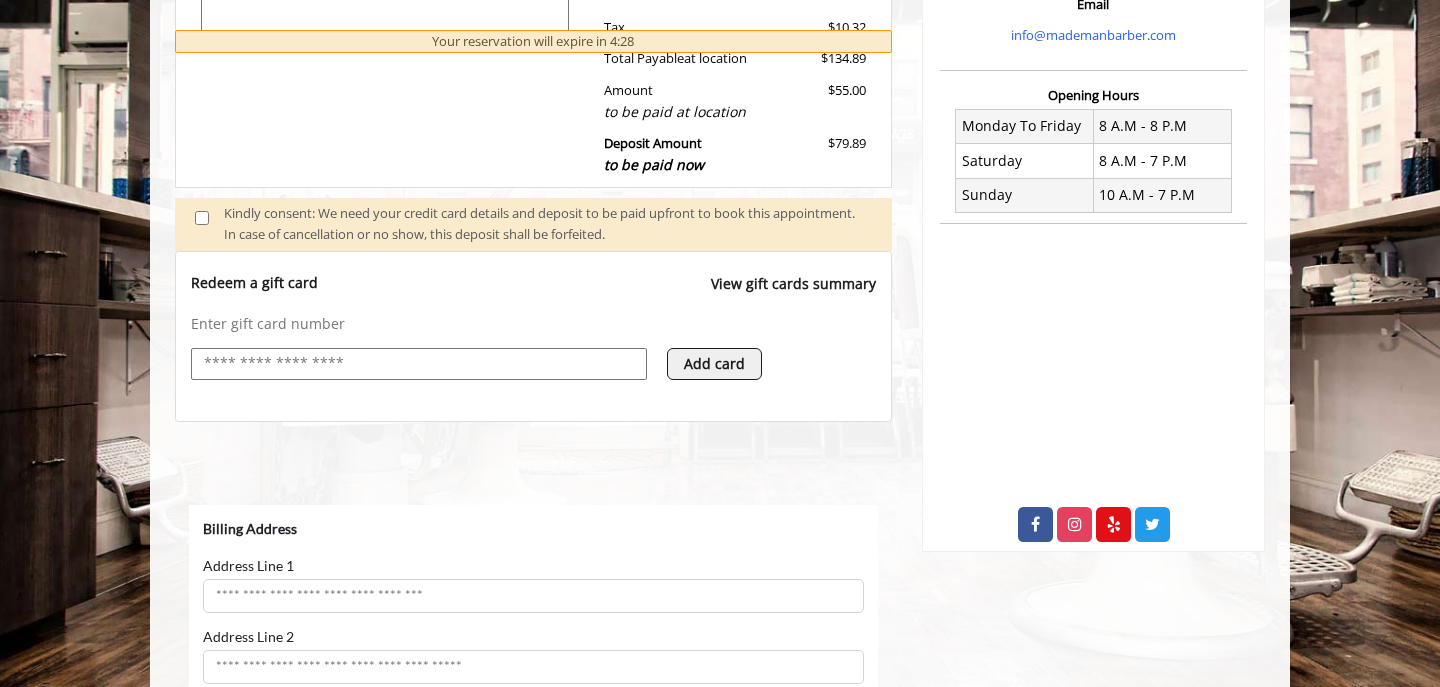 click at bounding box center (419, 364) 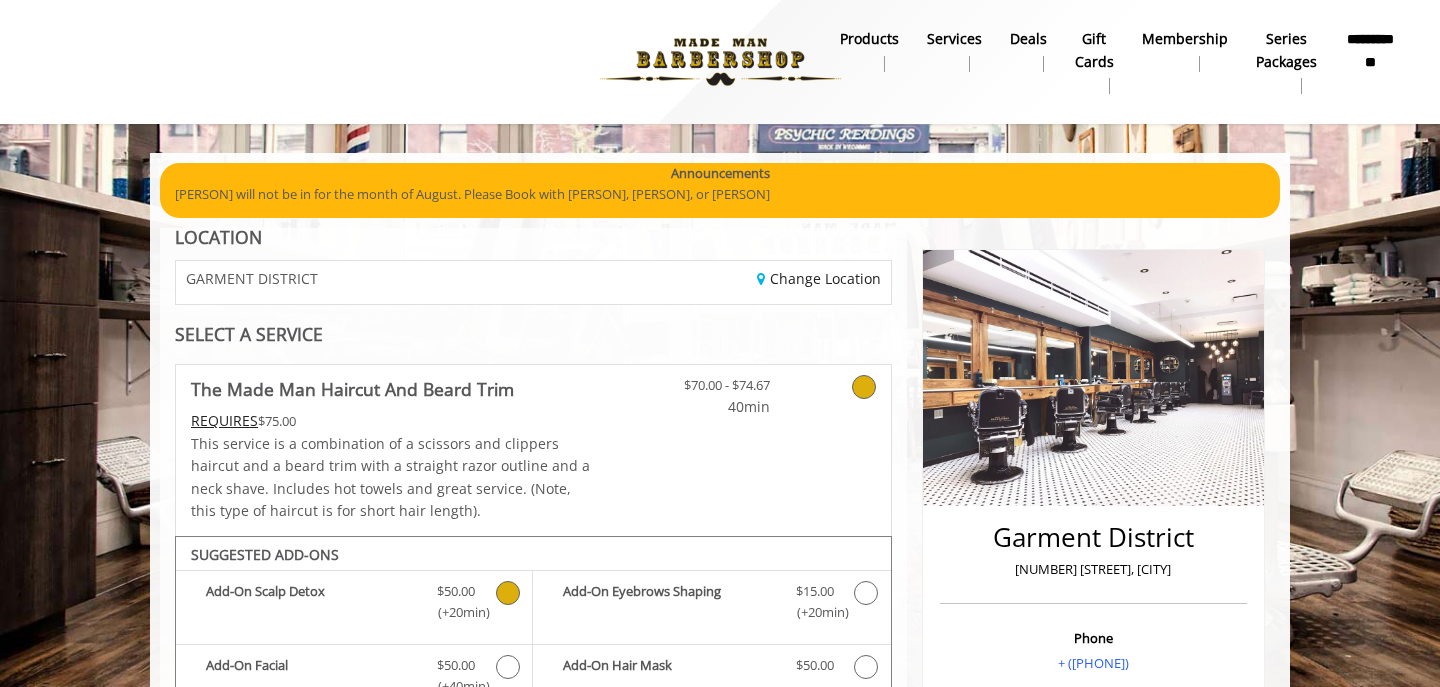 scroll, scrollTop: 713, scrollLeft: 0, axis: vertical 